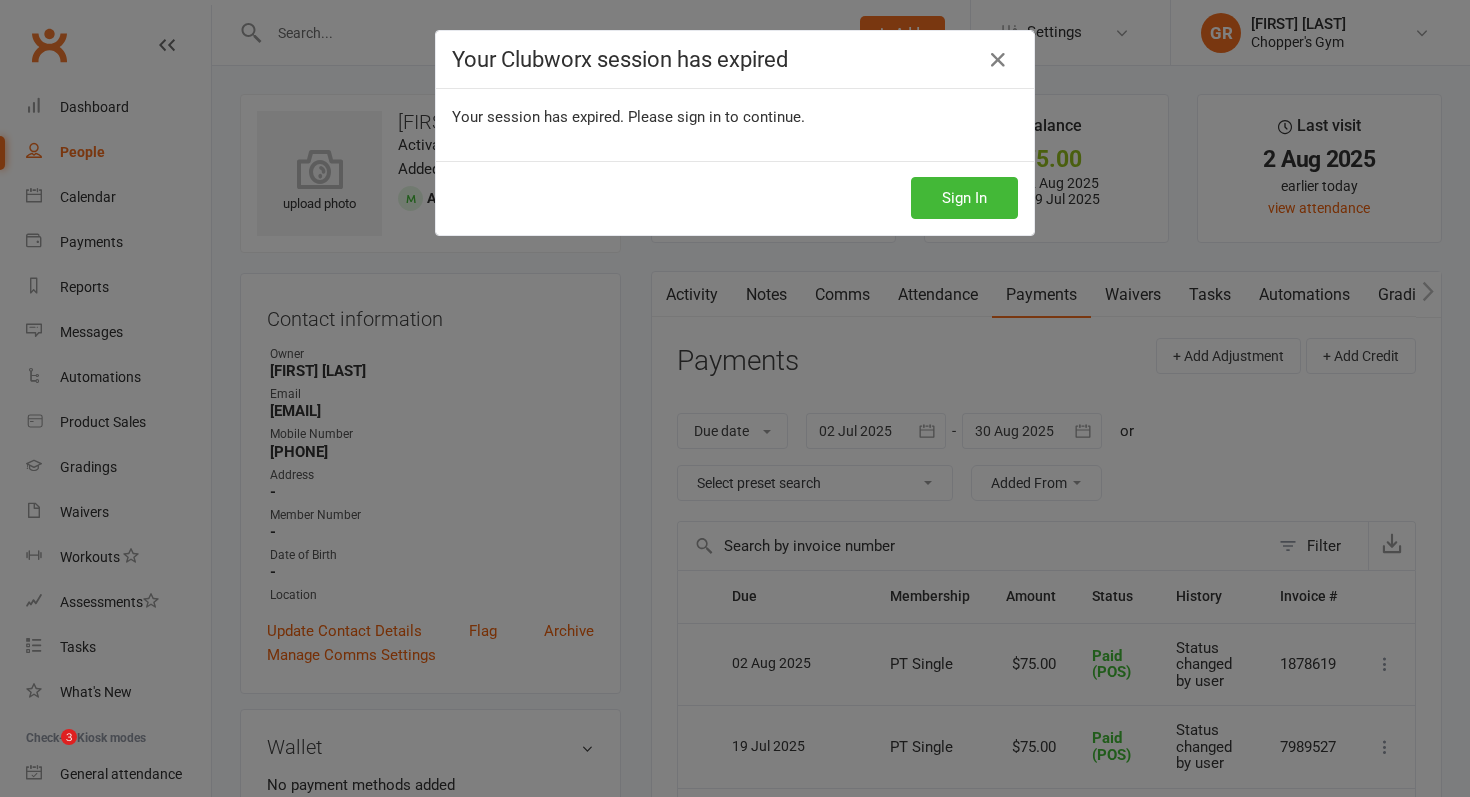 scroll, scrollTop: 0, scrollLeft: 0, axis: both 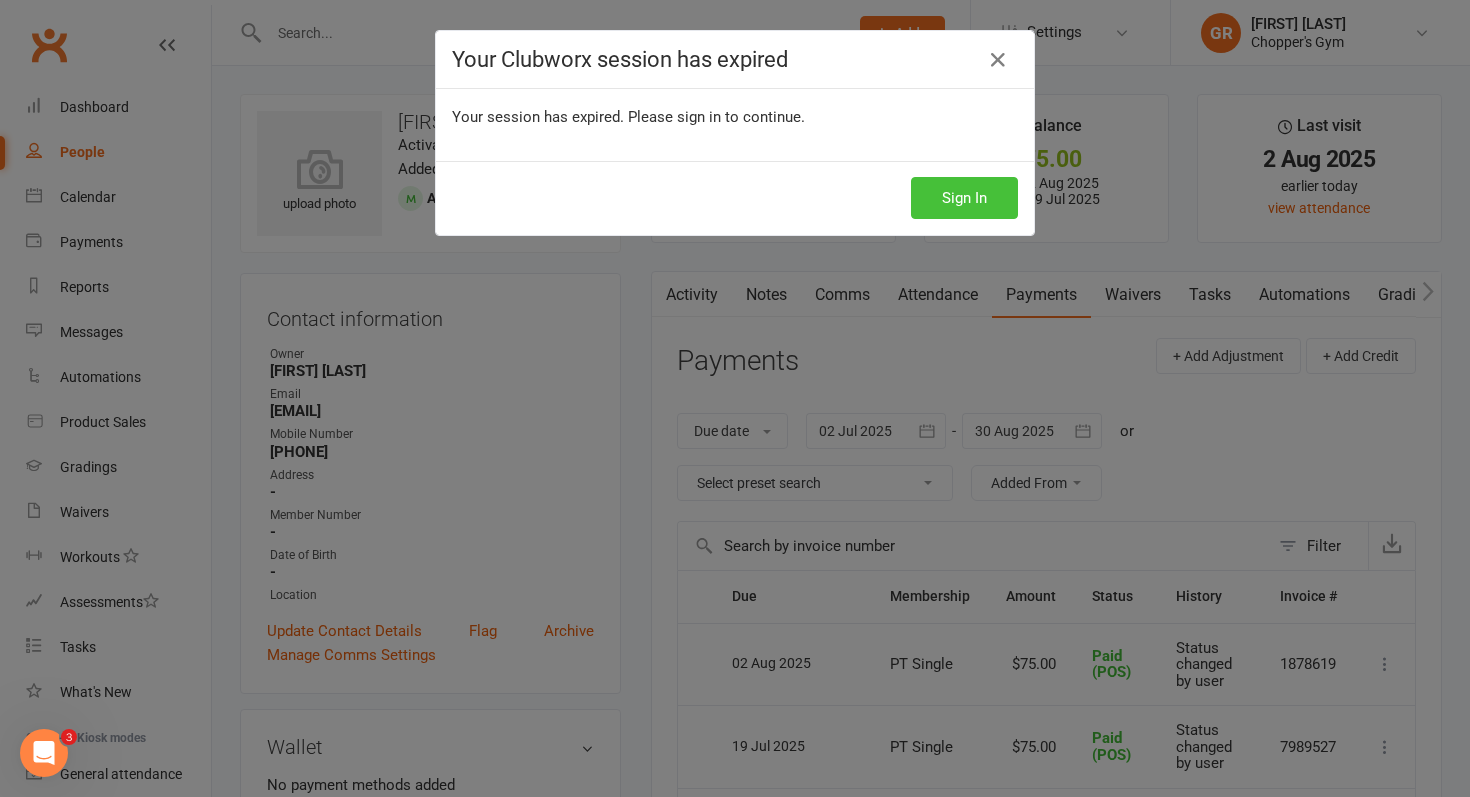 click on "Sign In" at bounding box center [964, 198] 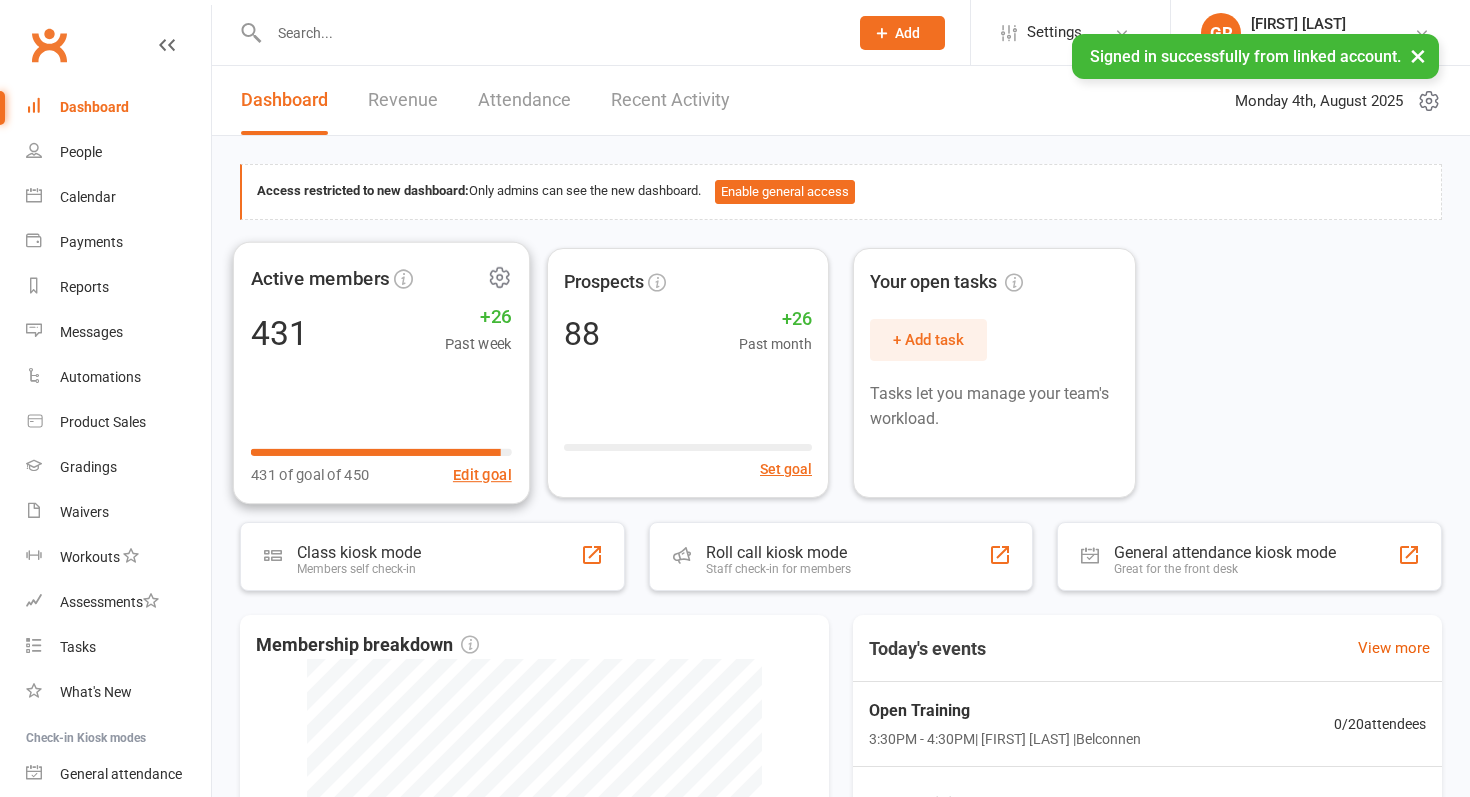 scroll, scrollTop: 0, scrollLeft: 0, axis: both 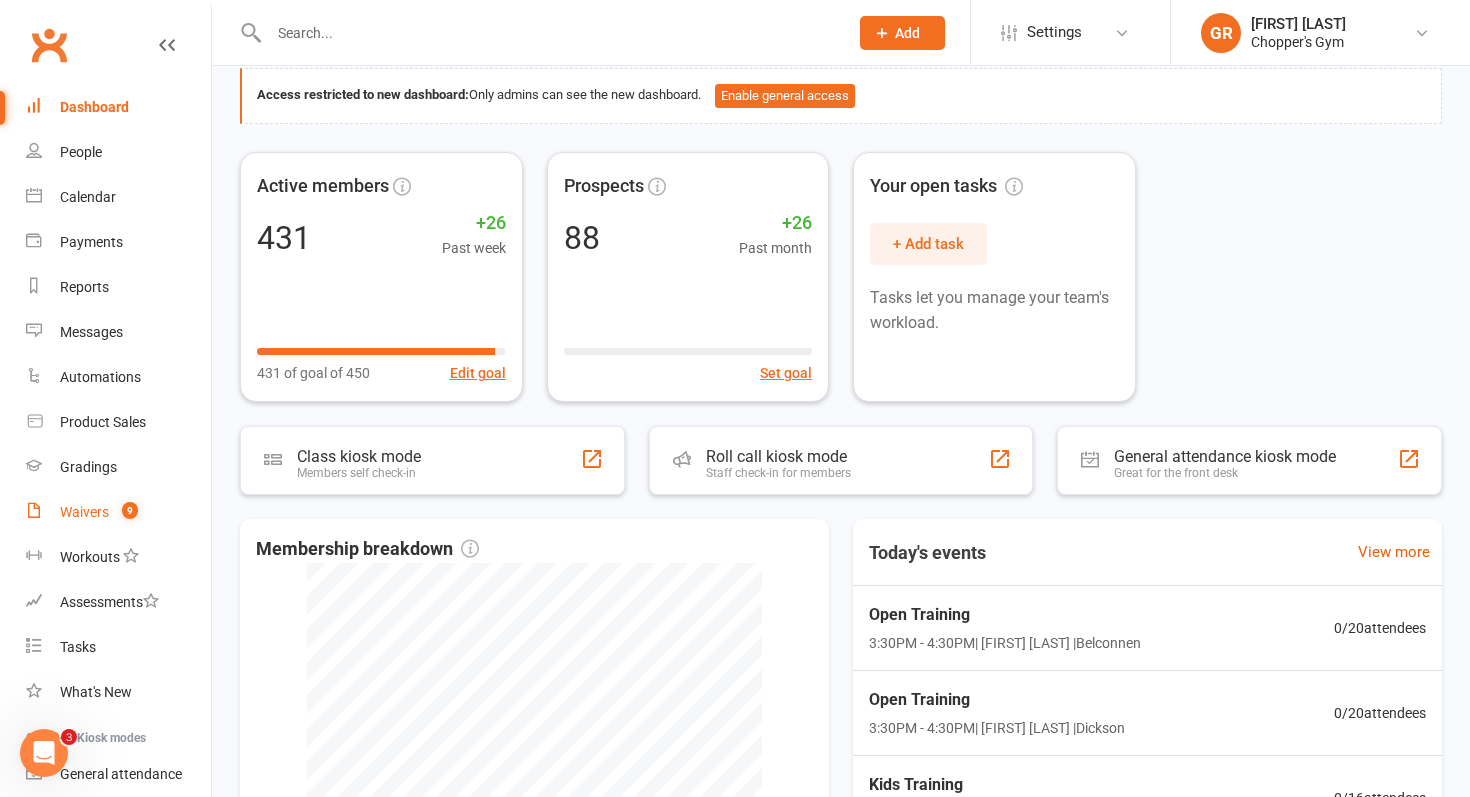 click on "9" at bounding box center [130, 510] 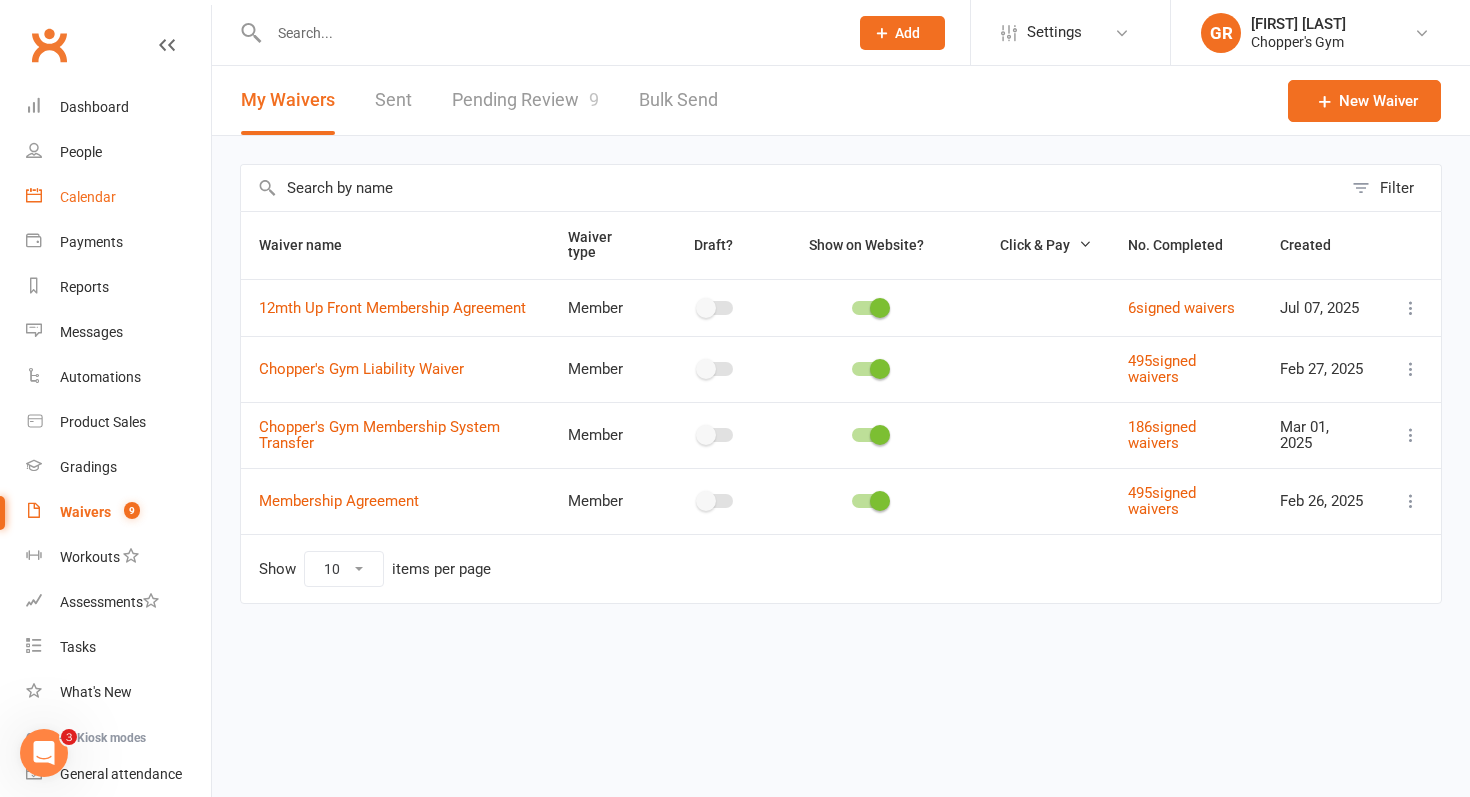 click on "Calendar" at bounding box center [88, 197] 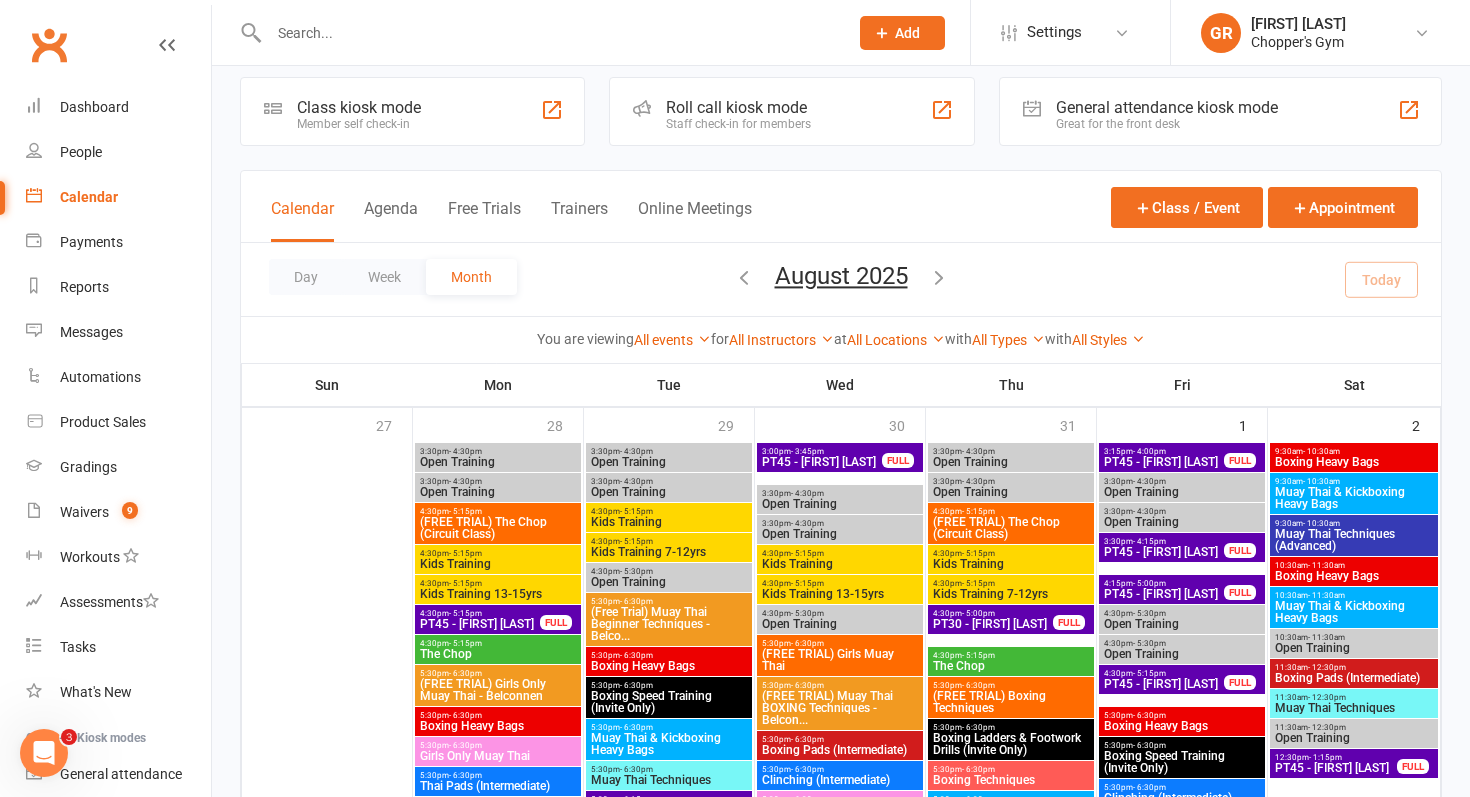 scroll, scrollTop: 25, scrollLeft: 0, axis: vertical 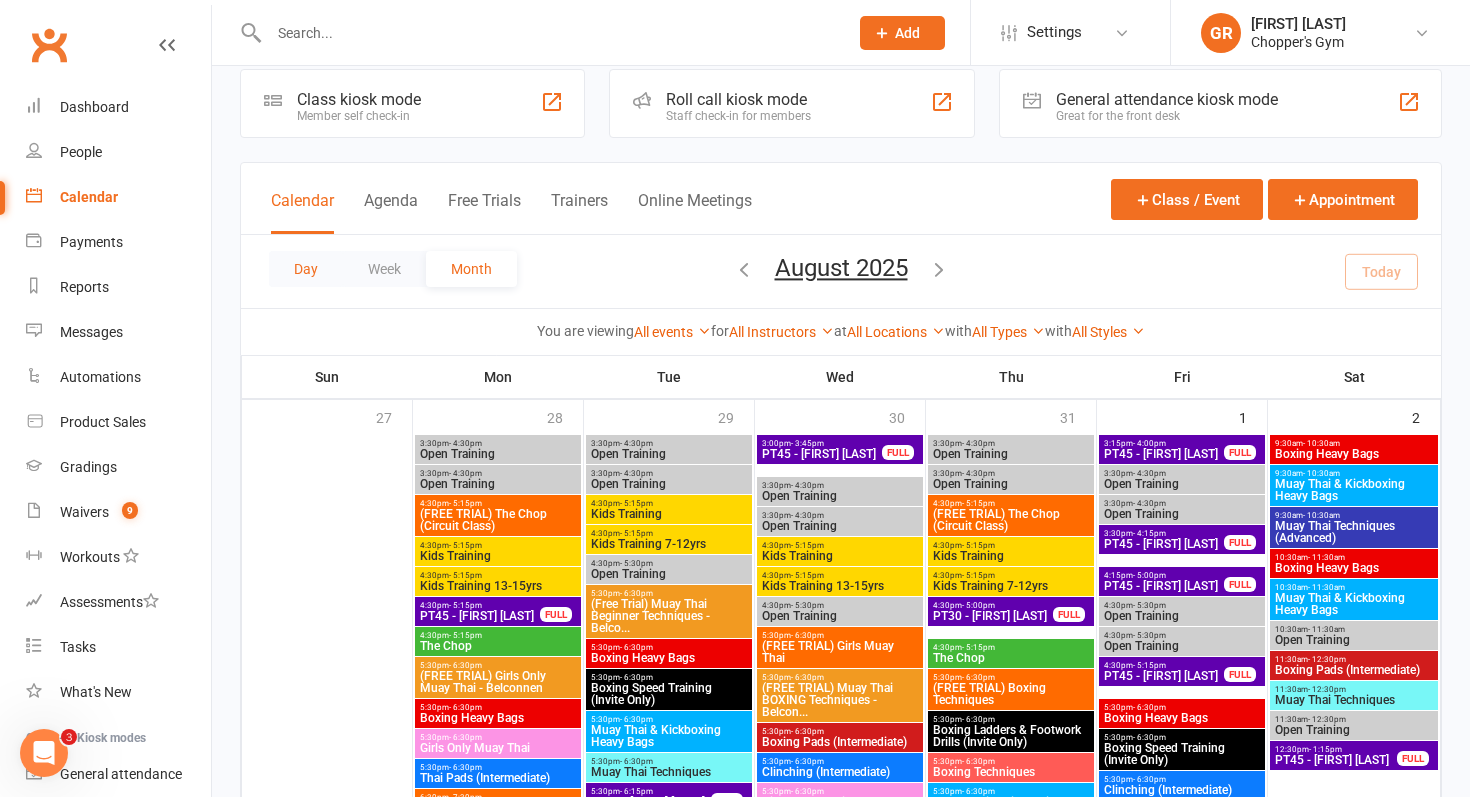 click on "Day" at bounding box center (306, 269) 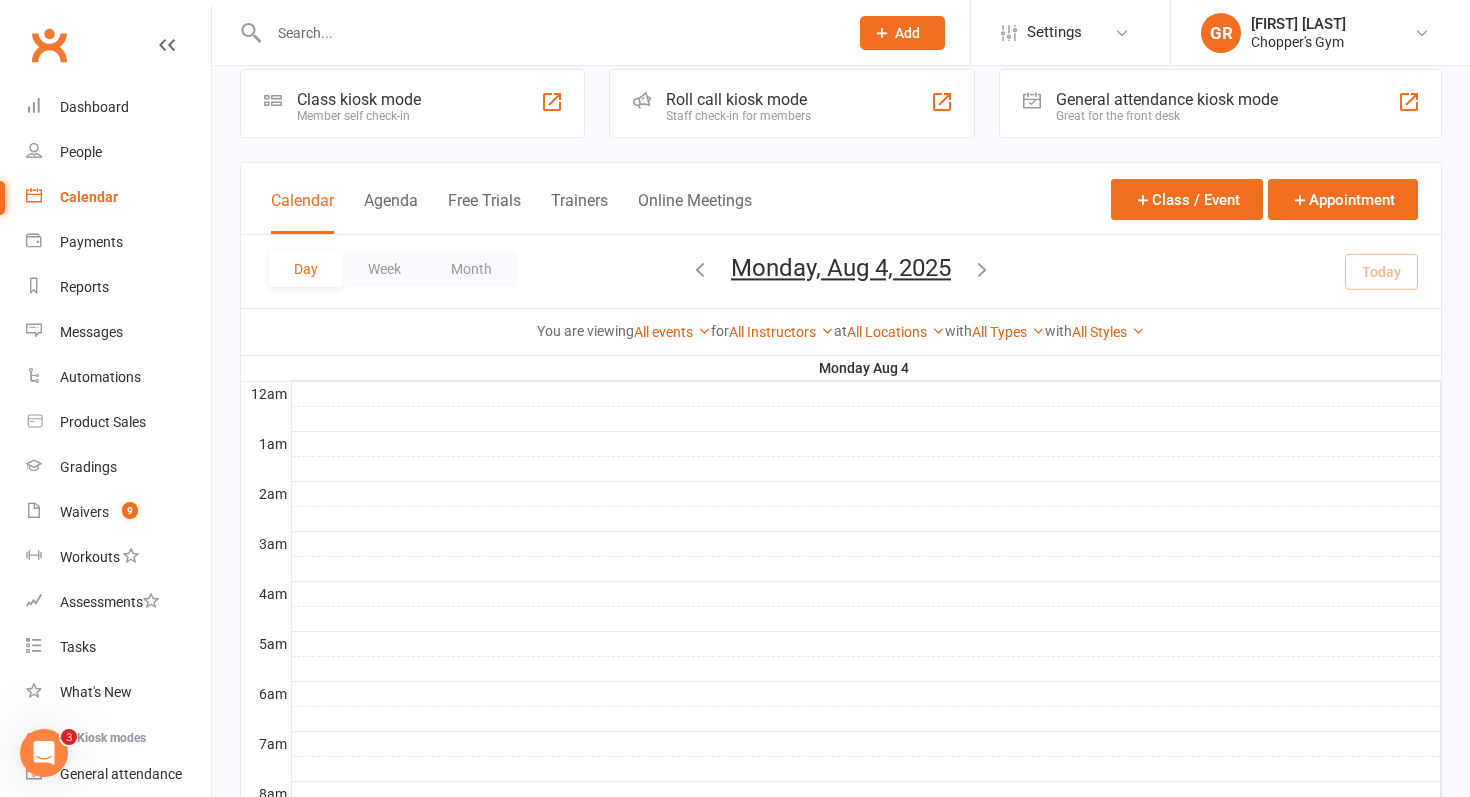 scroll, scrollTop: 0, scrollLeft: 0, axis: both 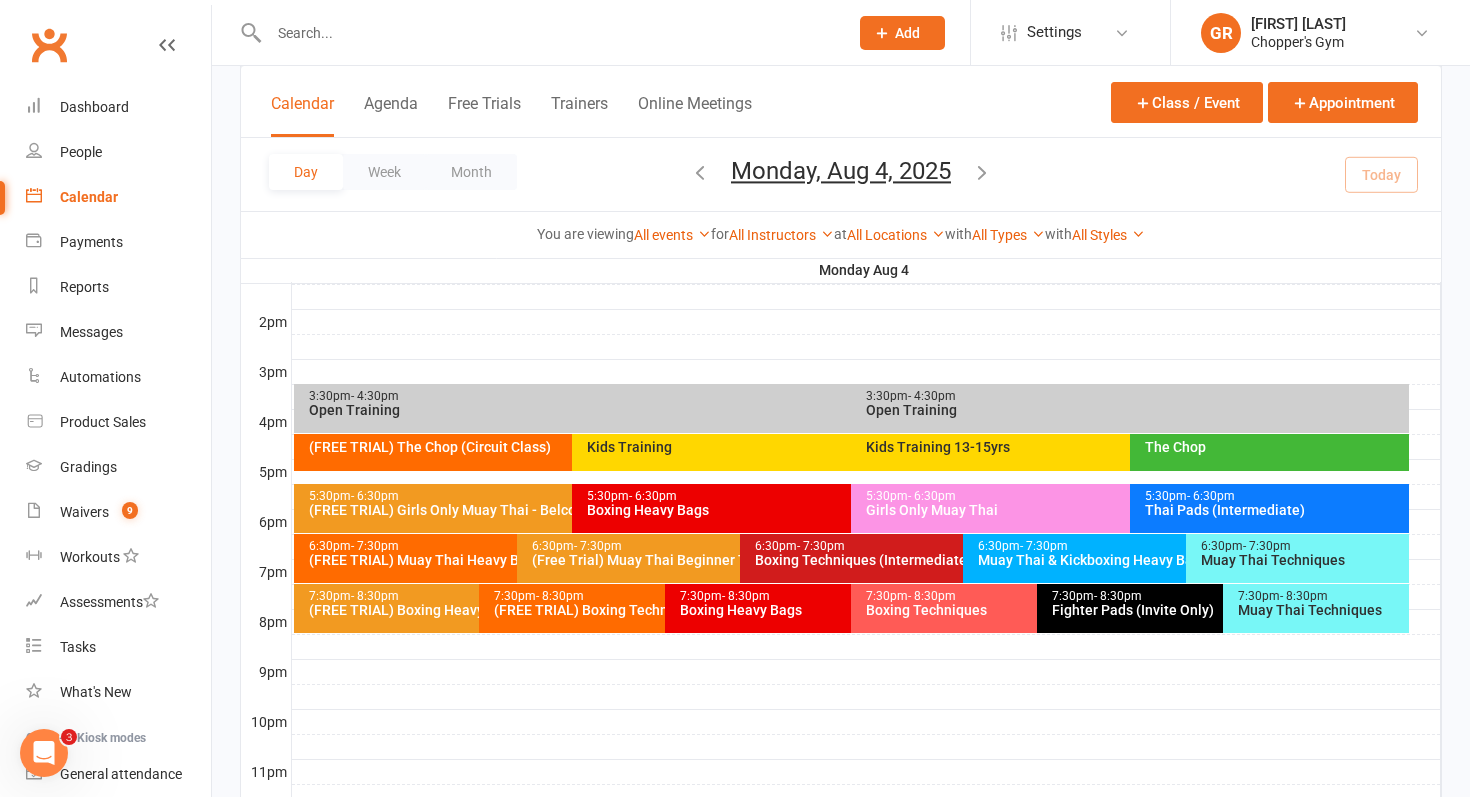 click on "All Locations [Deactivated] Gym Area  [Deactivated] Muay Thai Area  [CITY]  [CITY]" at bounding box center (896, 235) 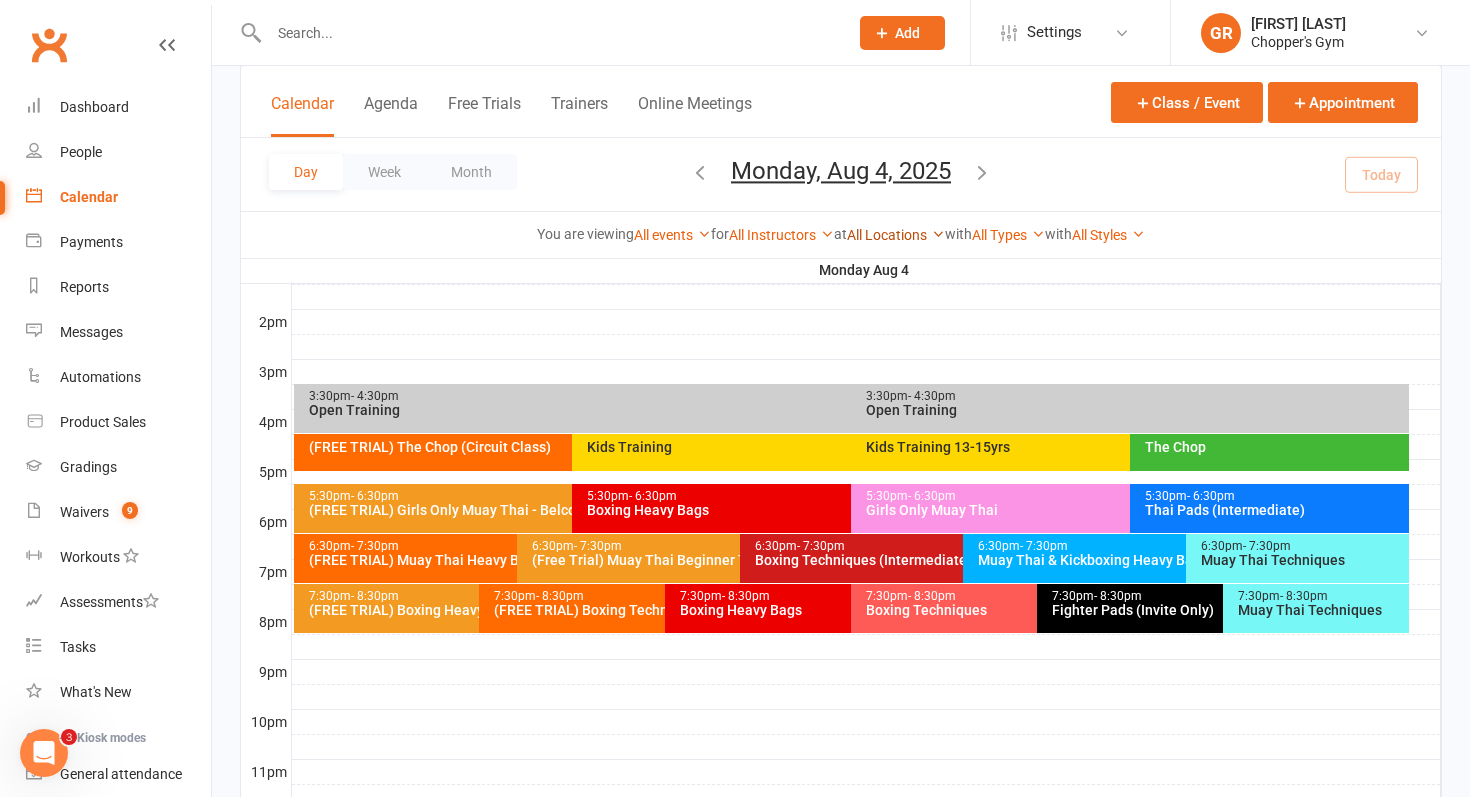 click on "All Locations" at bounding box center (896, 235) 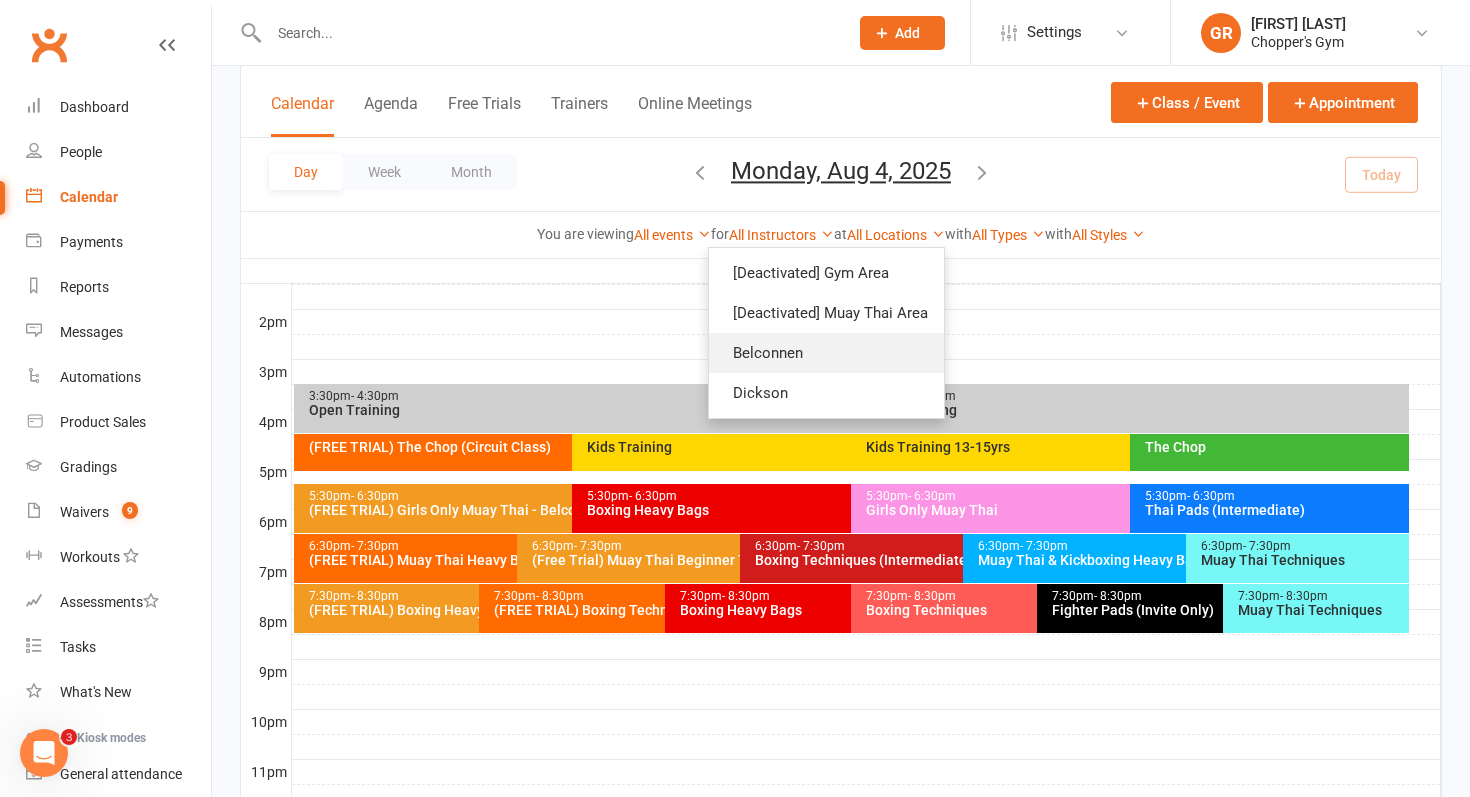 click on "Belconnen" at bounding box center [826, 353] 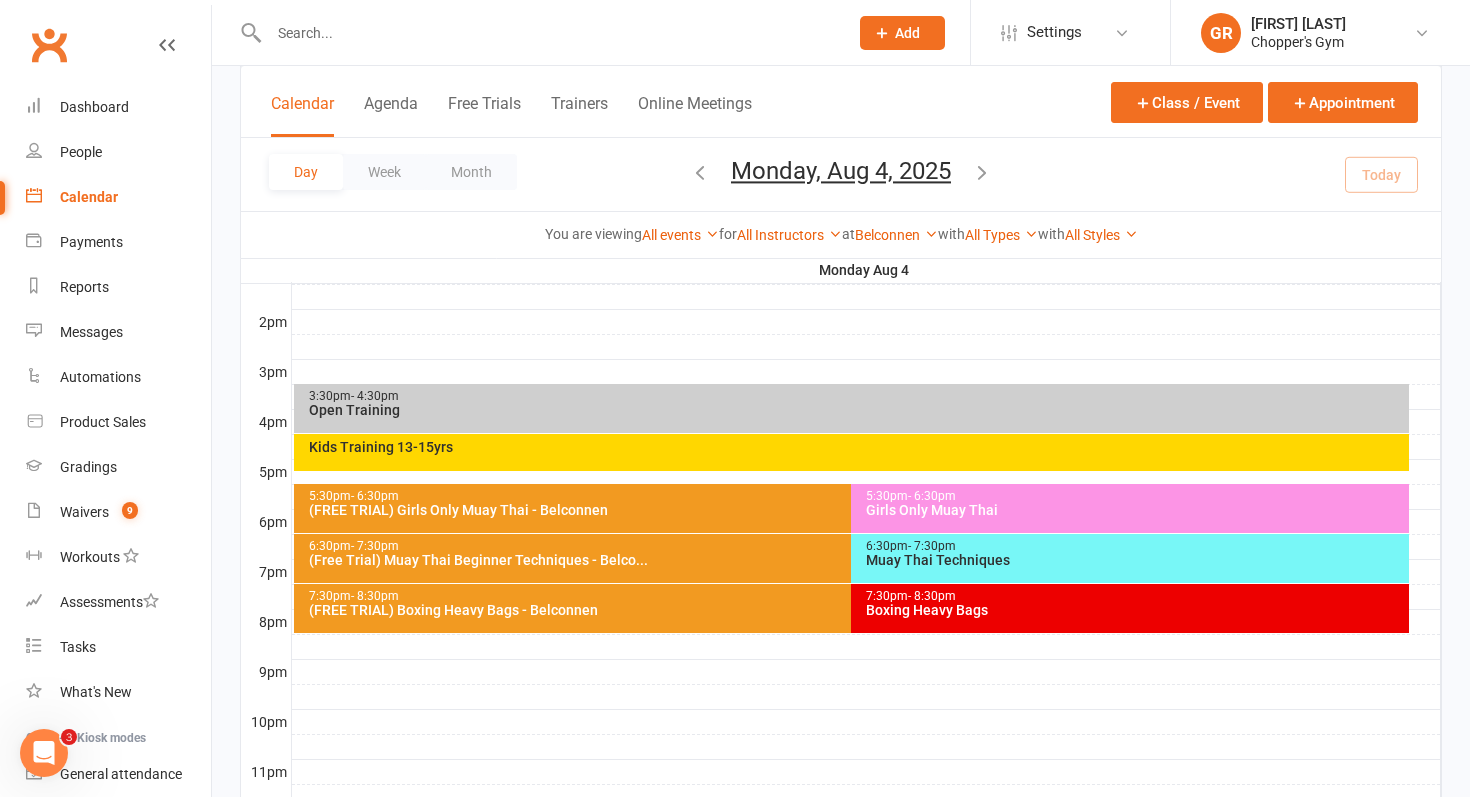 click on "[TIME] - [TIME]" at bounding box center [857, 396] 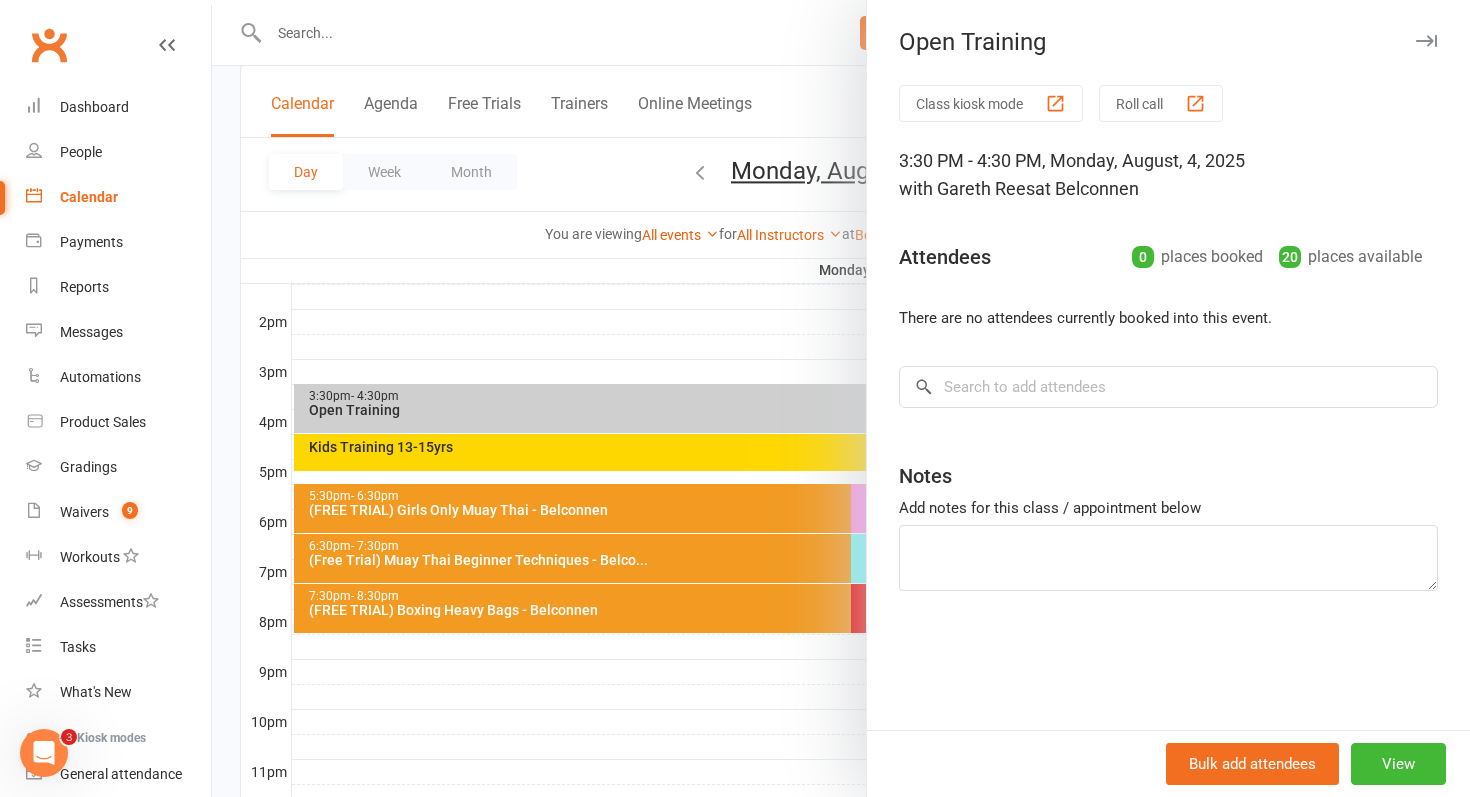 click at bounding box center (841, 398) 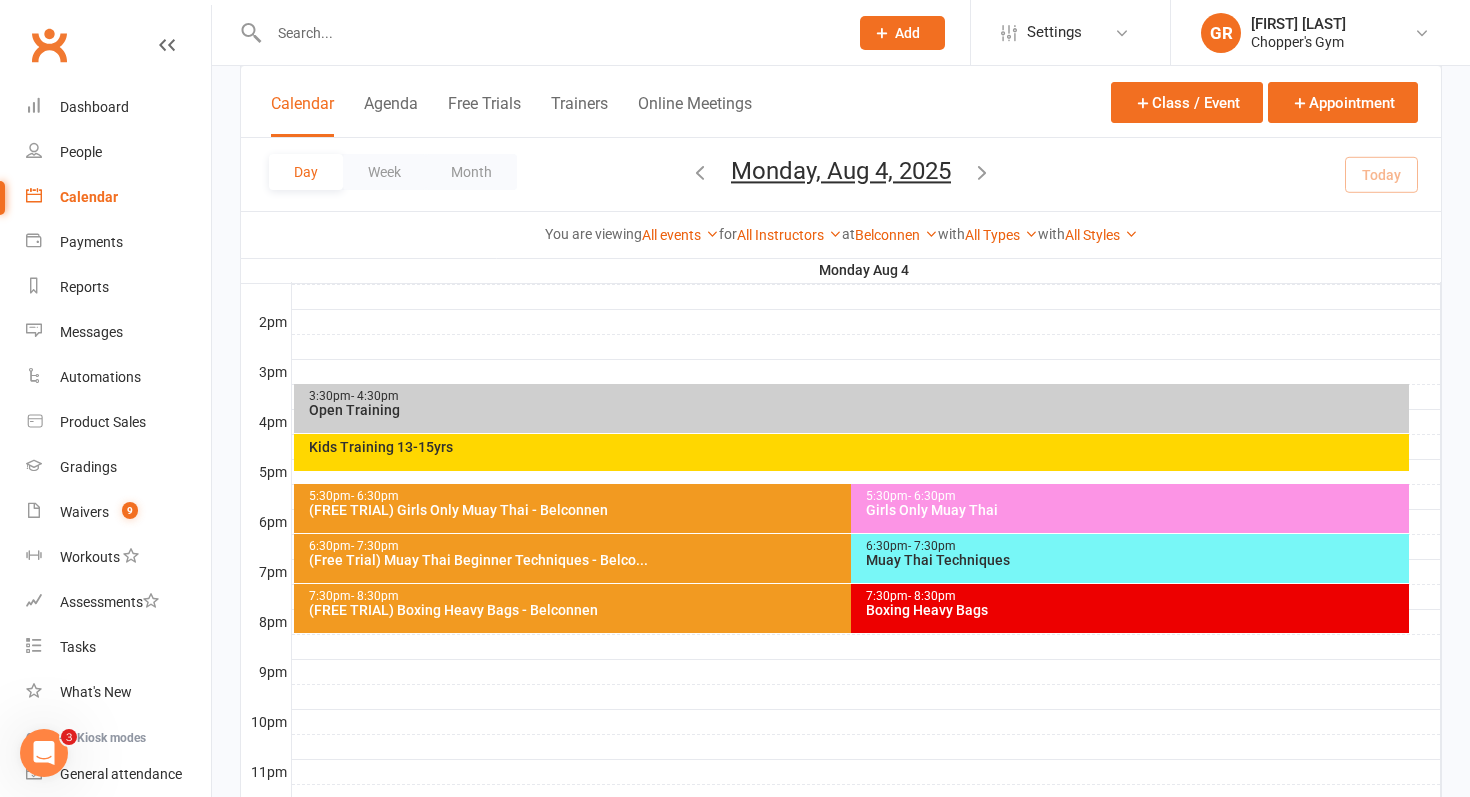click on "Kids Training  13-15yrs" at bounding box center [852, 452] 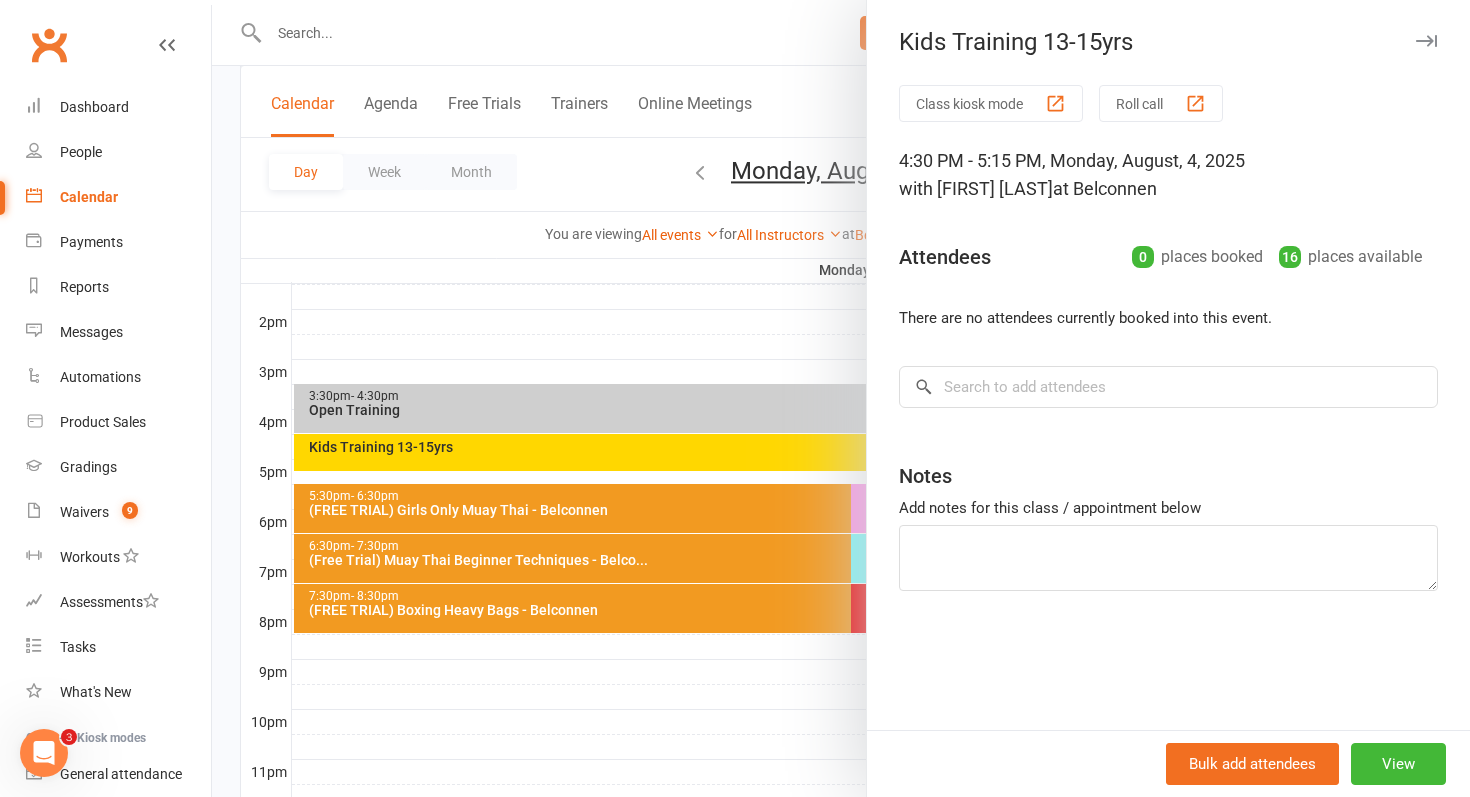click at bounding box center [841, 398] 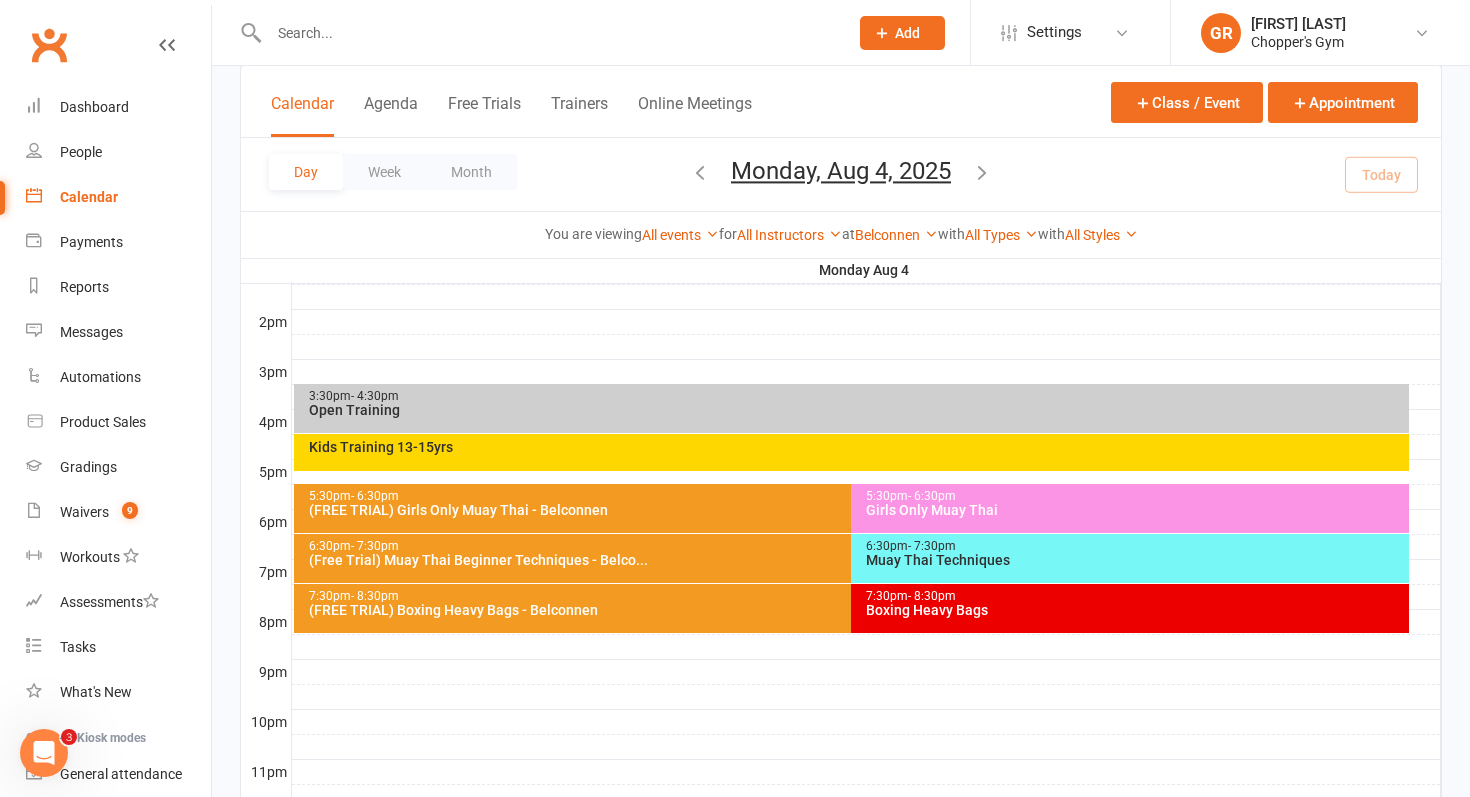 click on "5:30pm  - 6:30pm (FREE TRIAL) Girls Only Muay Thai - Belconnen" at bounding box center (842, 508) 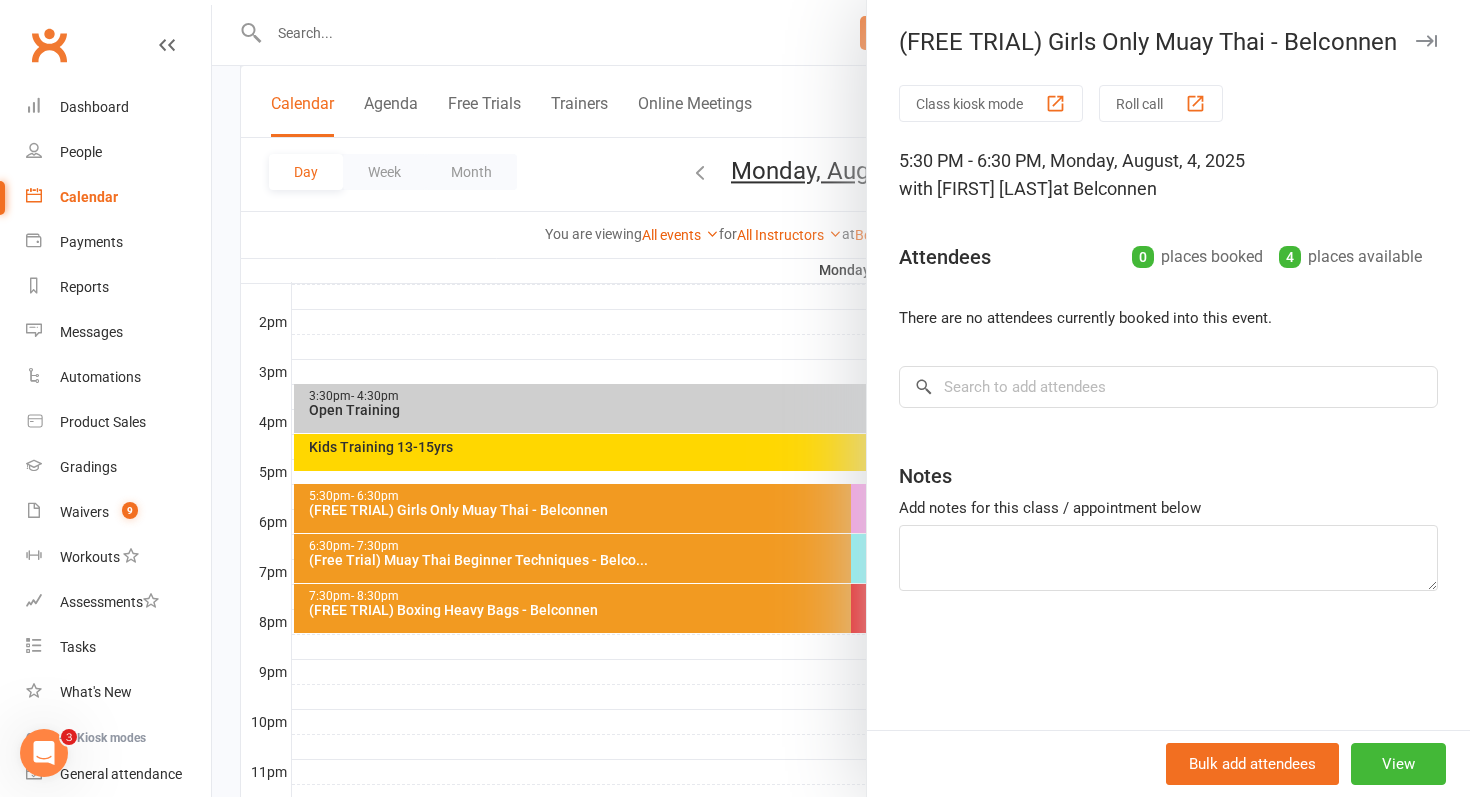 click at bounding box center [841, 398] 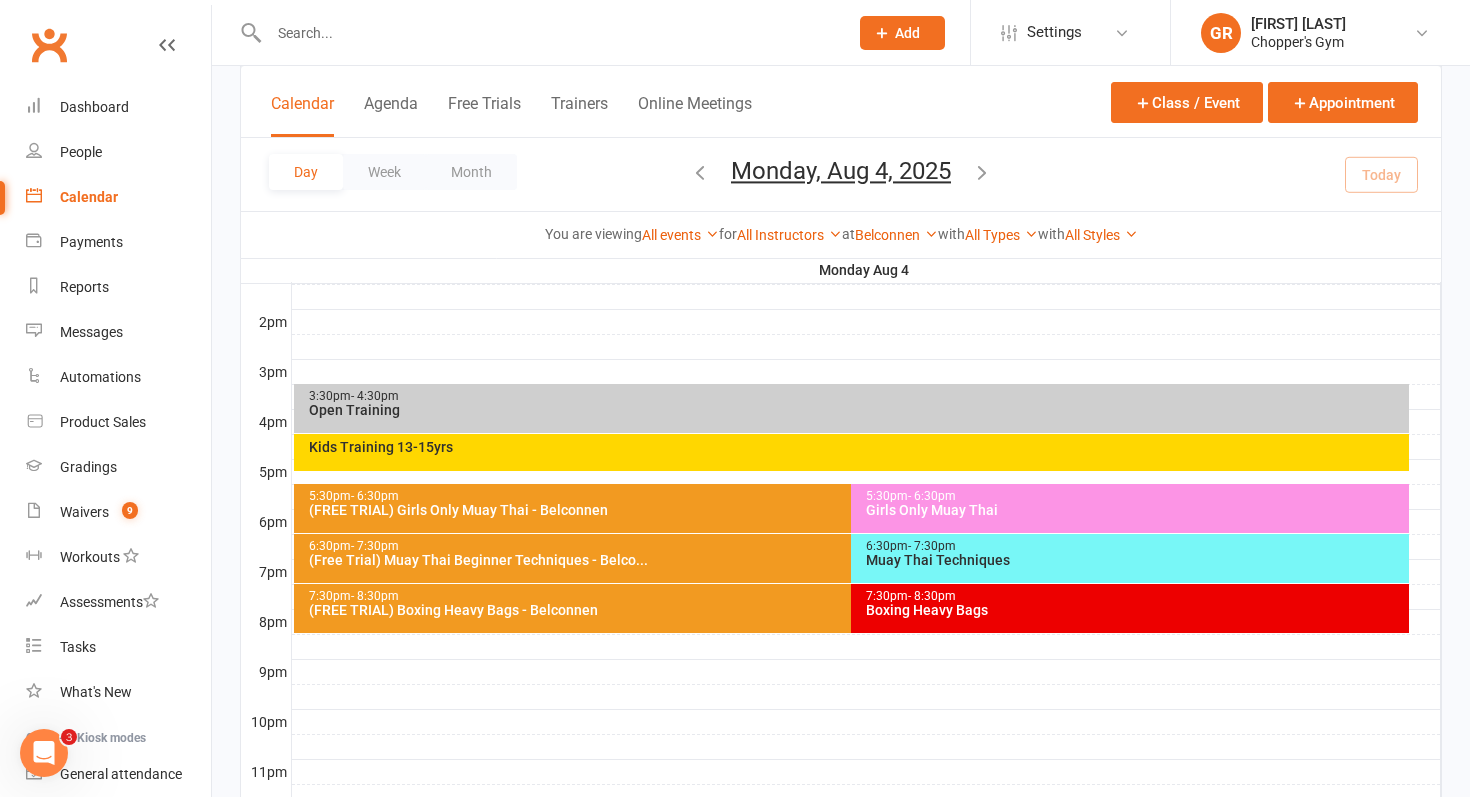 click on "Girls Only Muay Thai" at bounding box center [1135, 510] 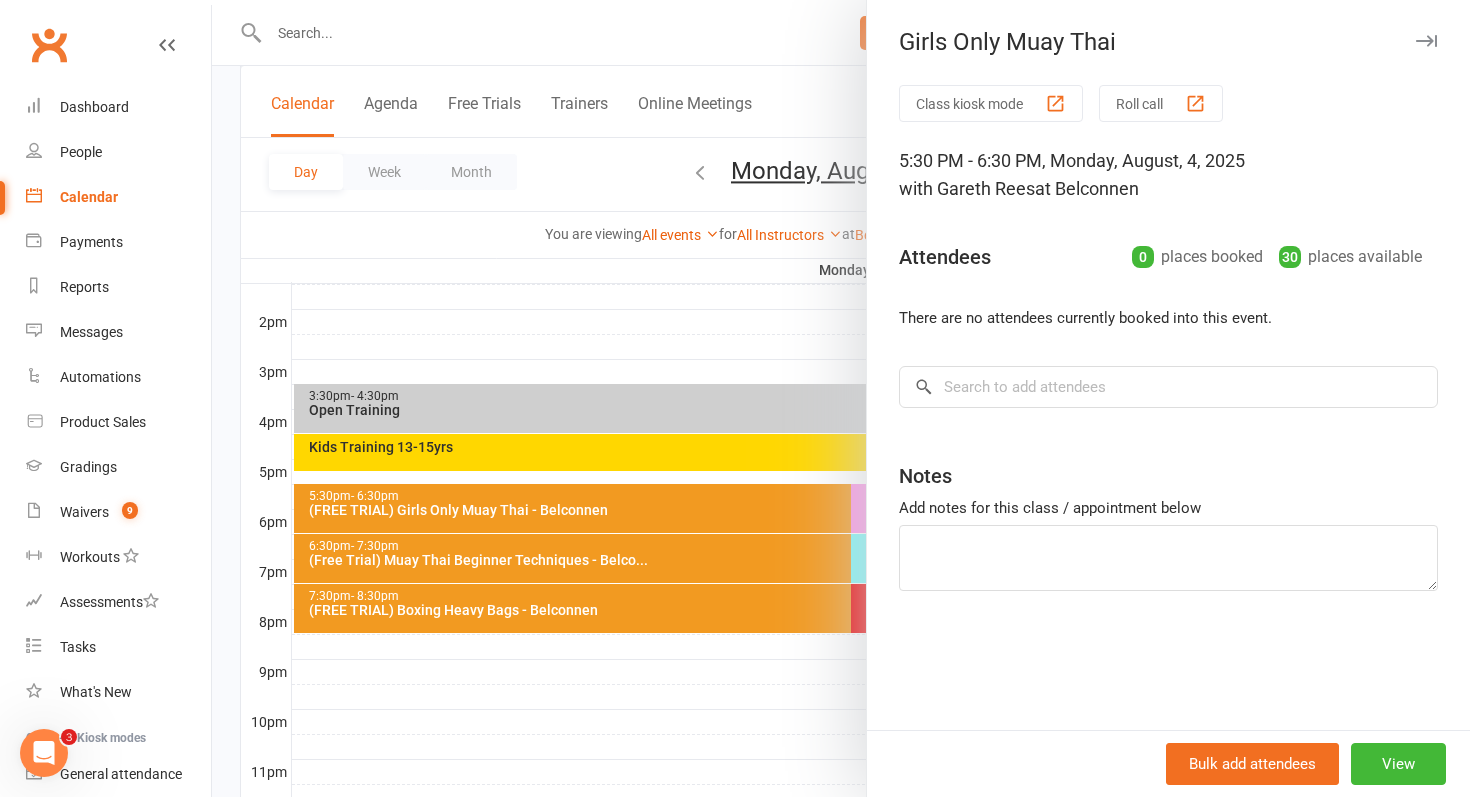 click at bounding box center (841, 398) 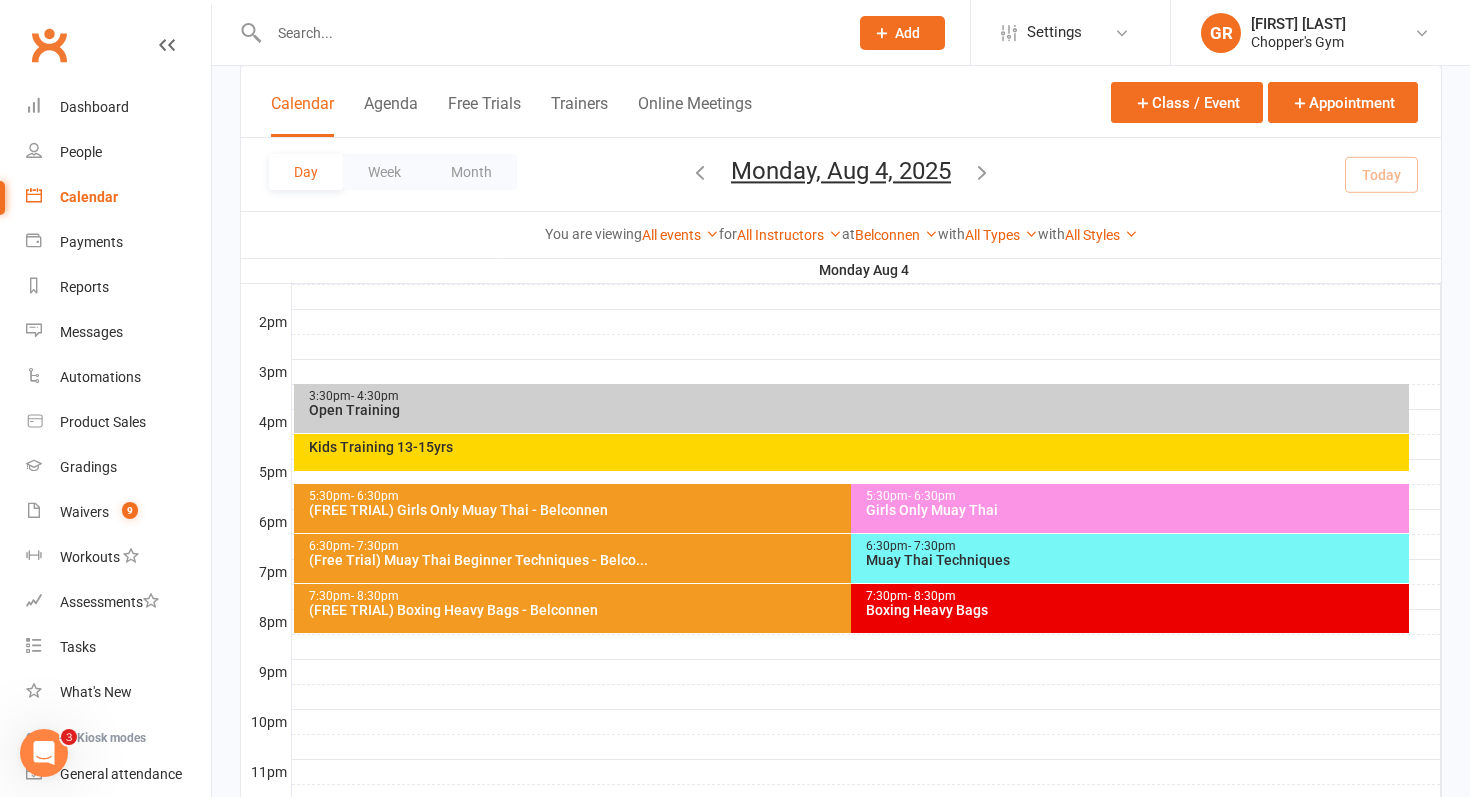 click on "(Free Trial) Muay Thai Beginner Techniques - Belco..." at bounding box center [847, 560] 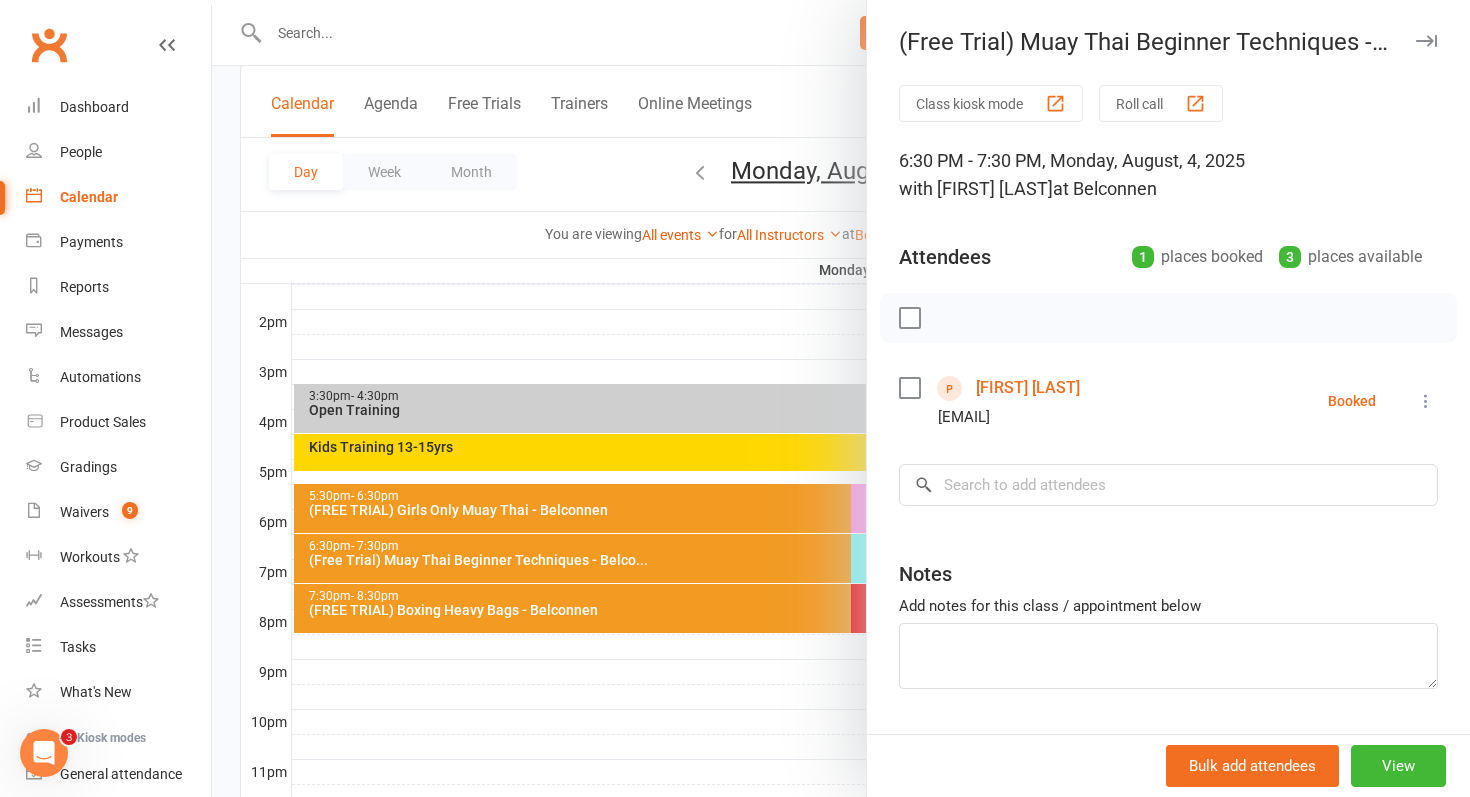 click at bounding box center (841, 398) 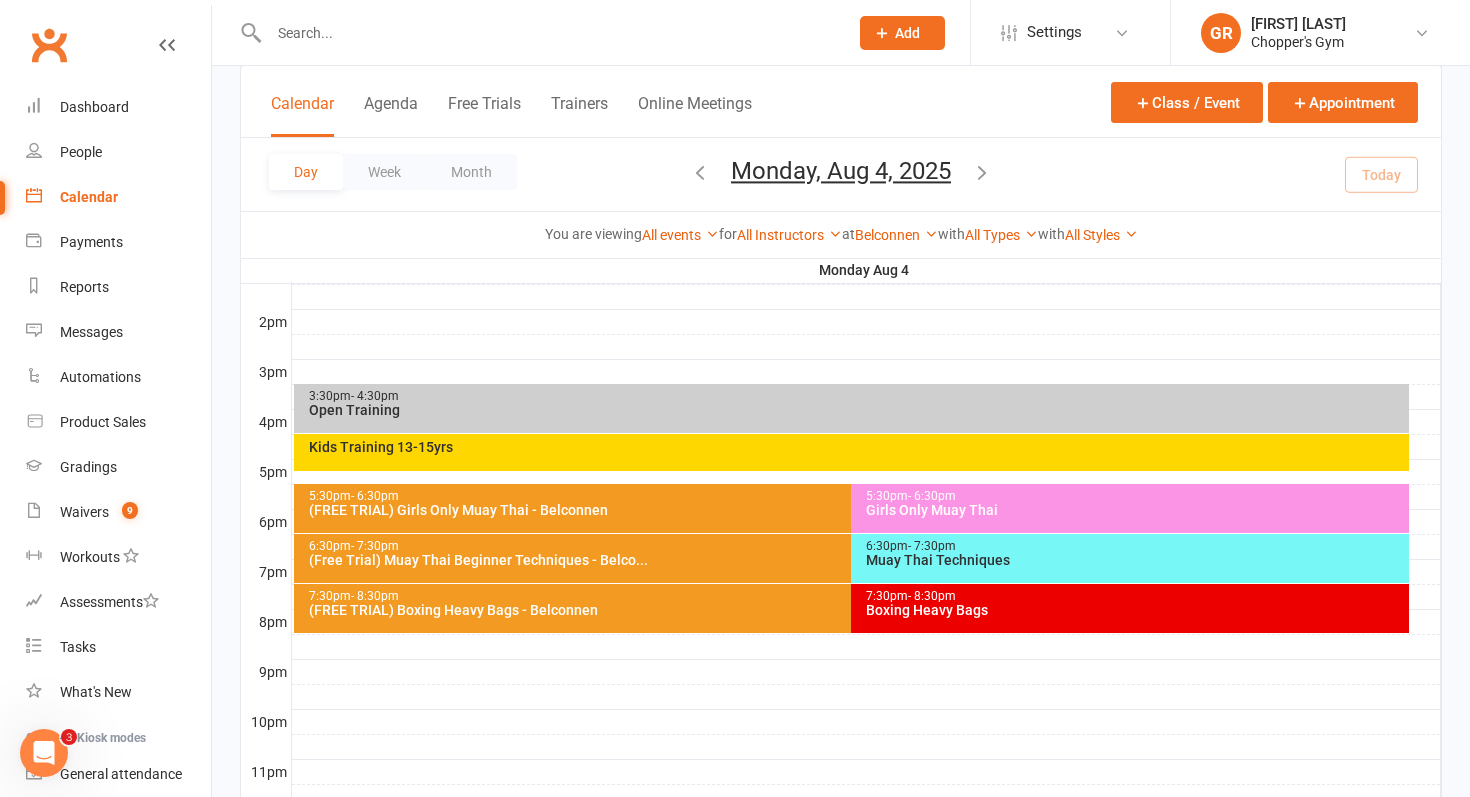 click on "Muay Thai Techniques" at bounding box center (1135, 560) 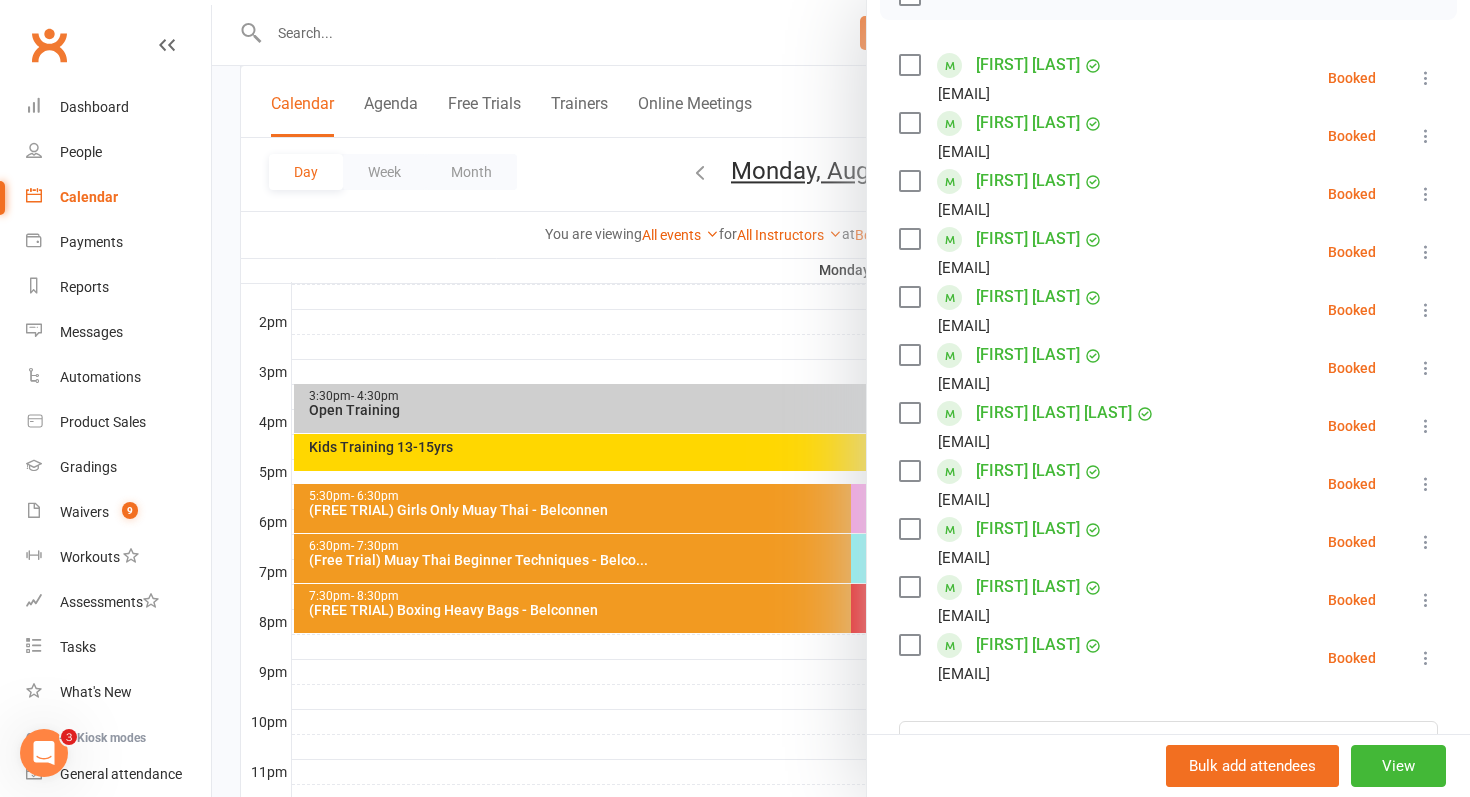 scroll, scrollTop: 322, scrollLeft: 0, axis: vertical 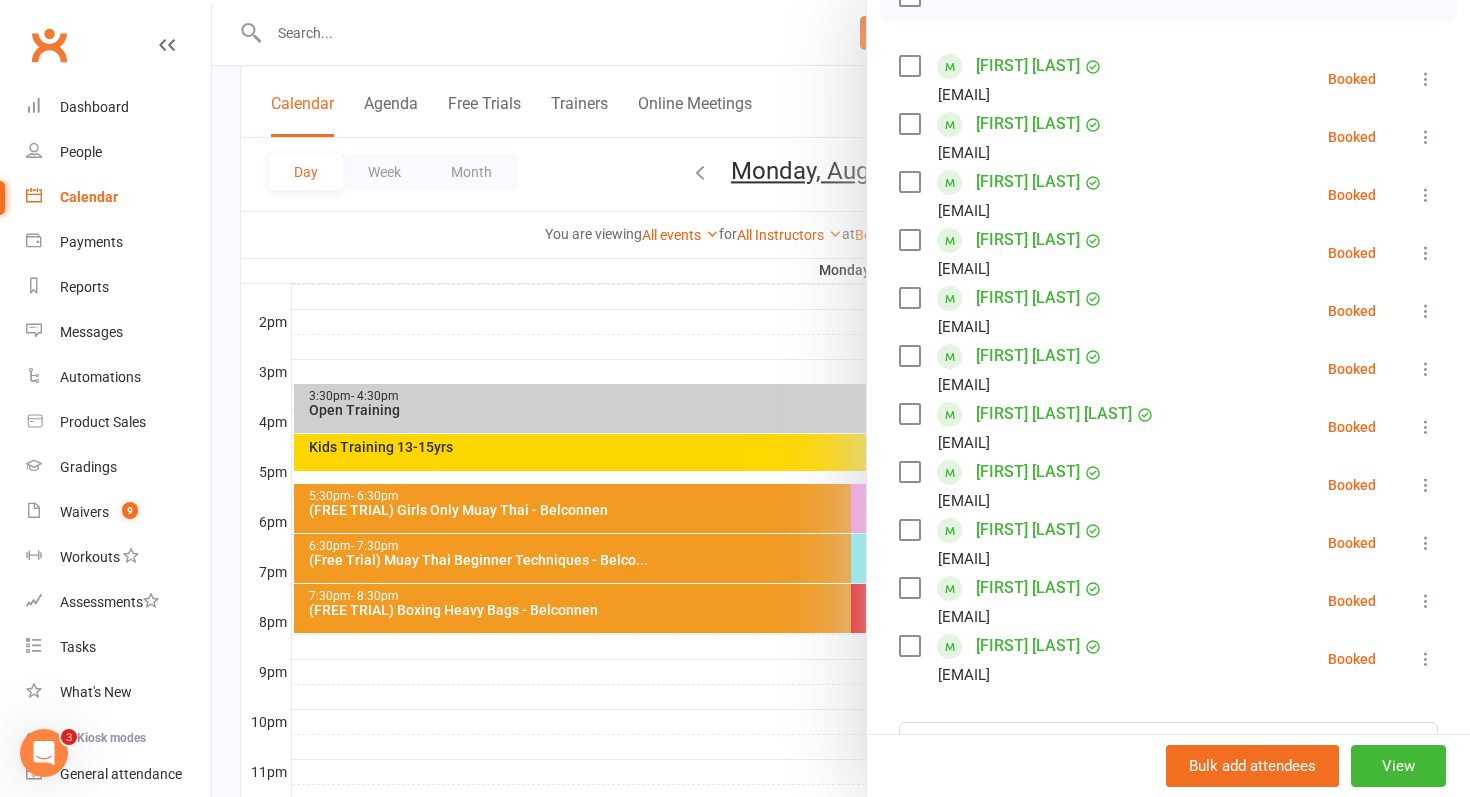 click at bounding box center (841, 398) 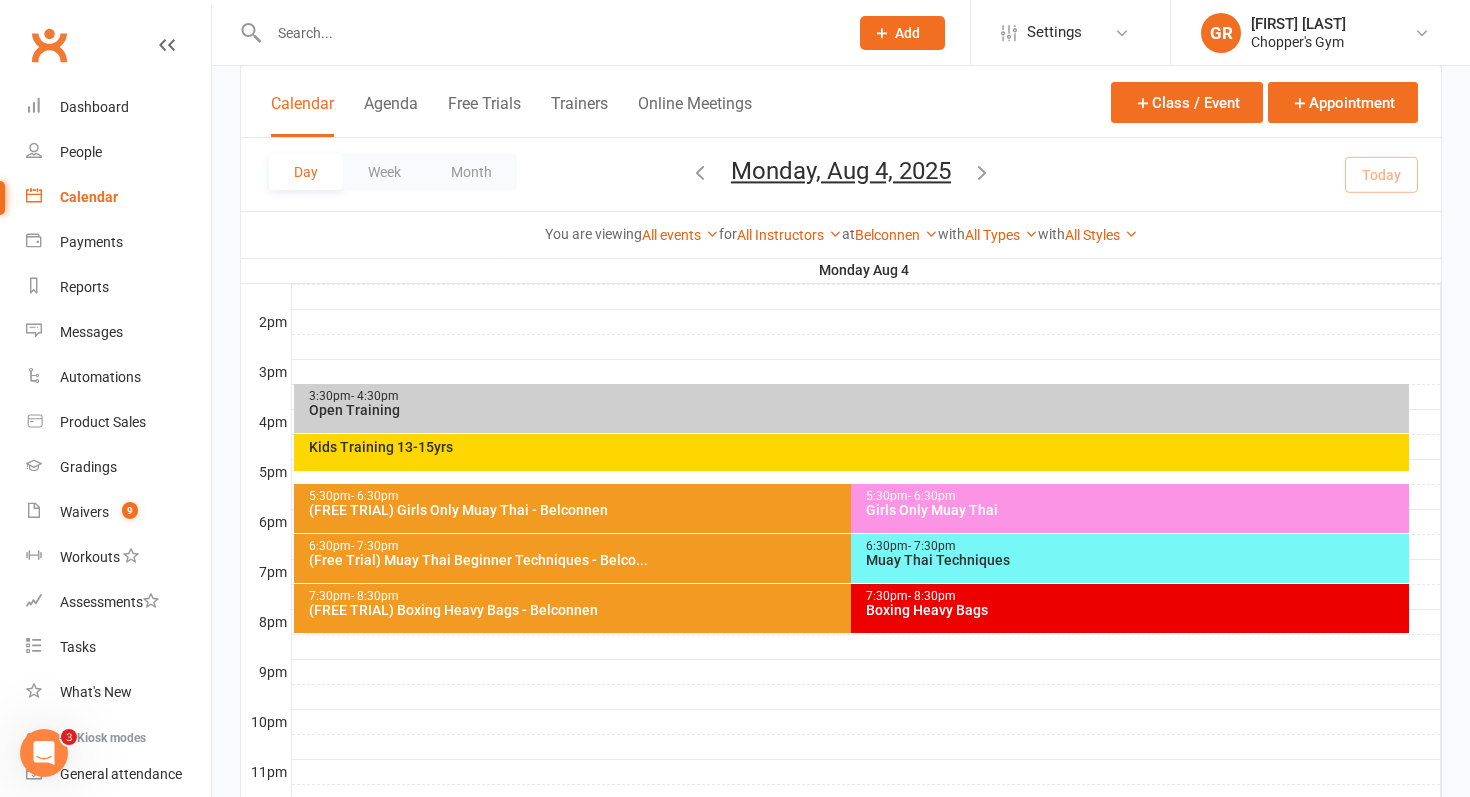 click on "(FREE TRIAL)  Boxing Heavy Bags - Belconnen" at bounding box center (847, 610) 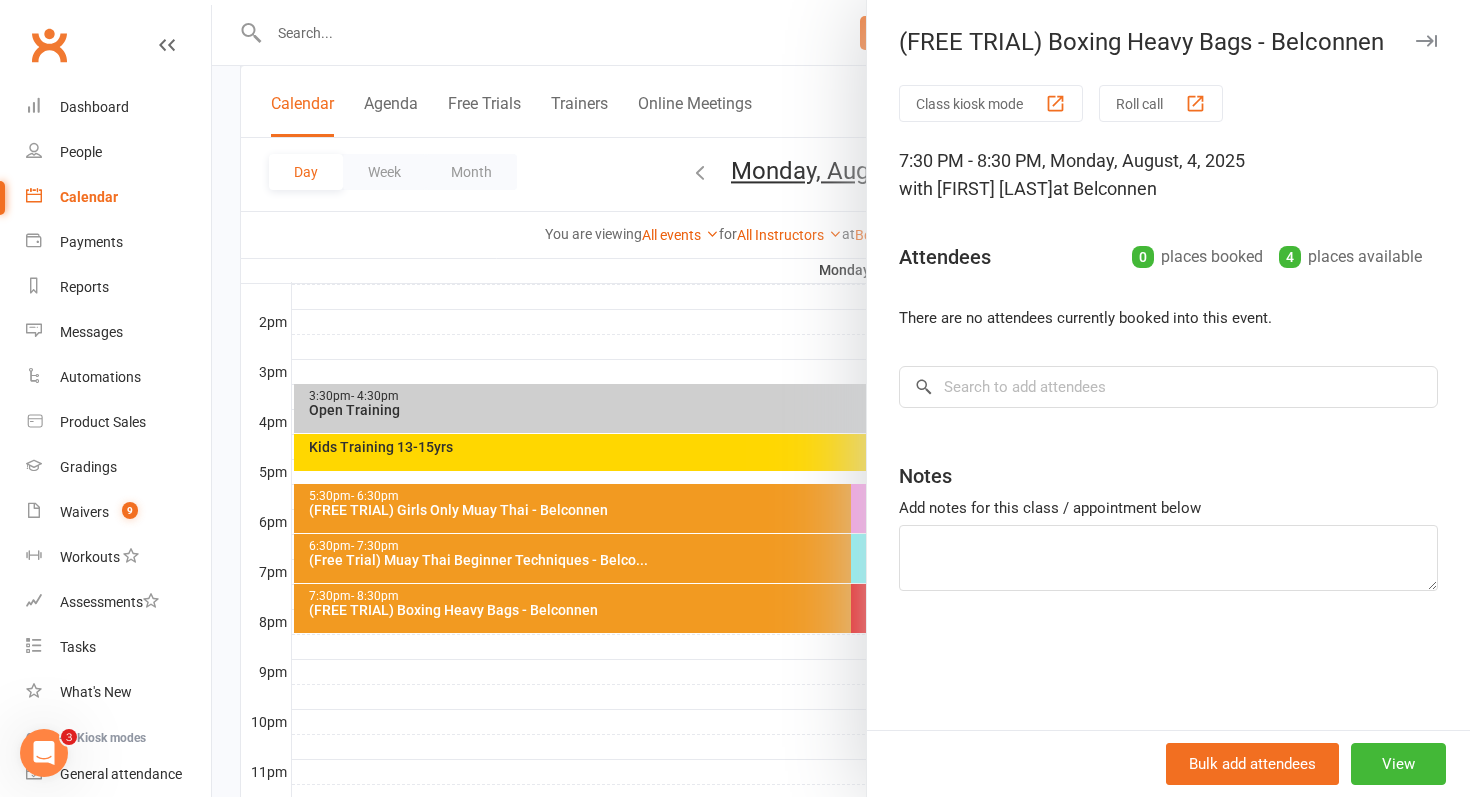 click at bounding box center [841, 398] 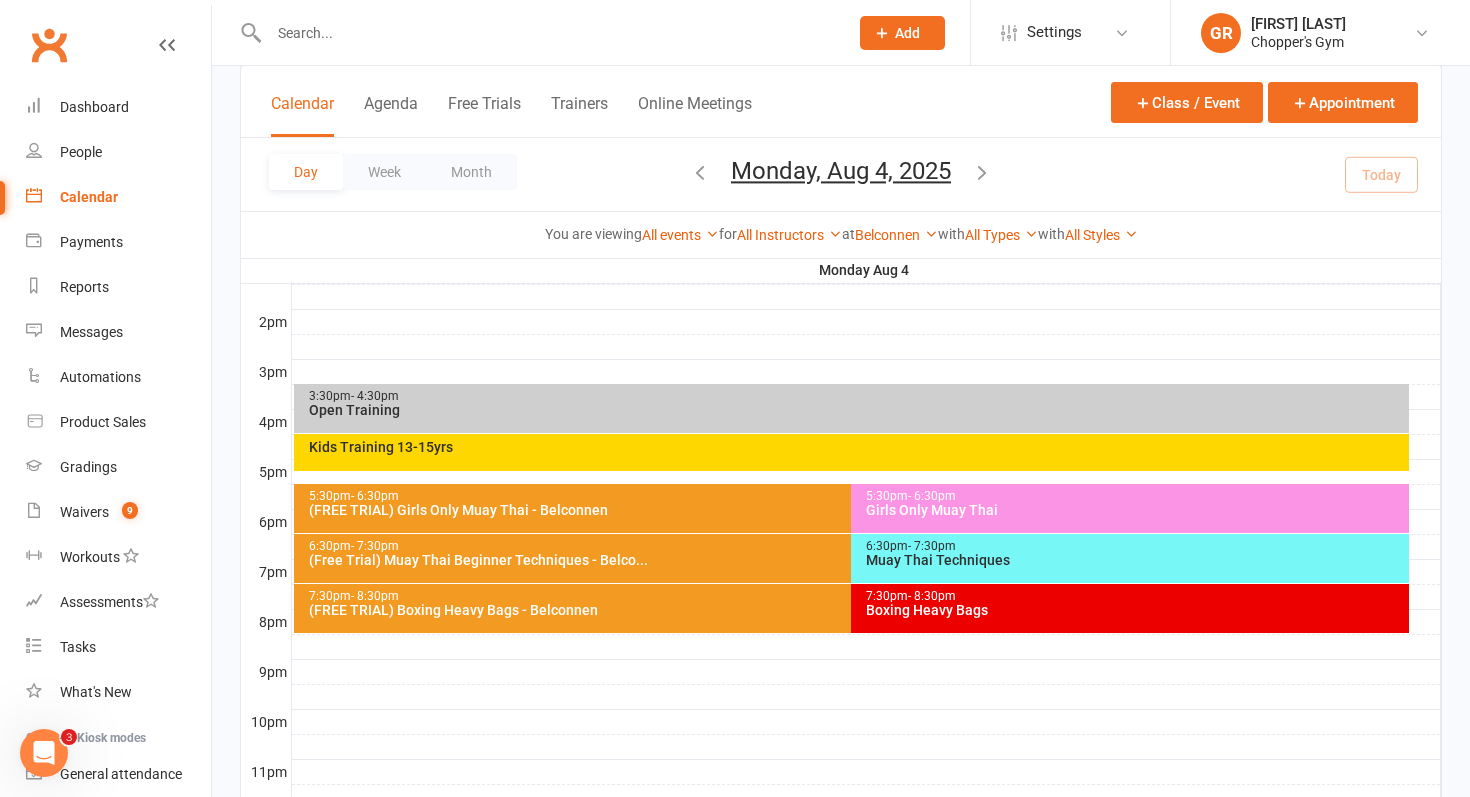 click on "Boxing Heavy Bags" at bounding box center [1135, 610] 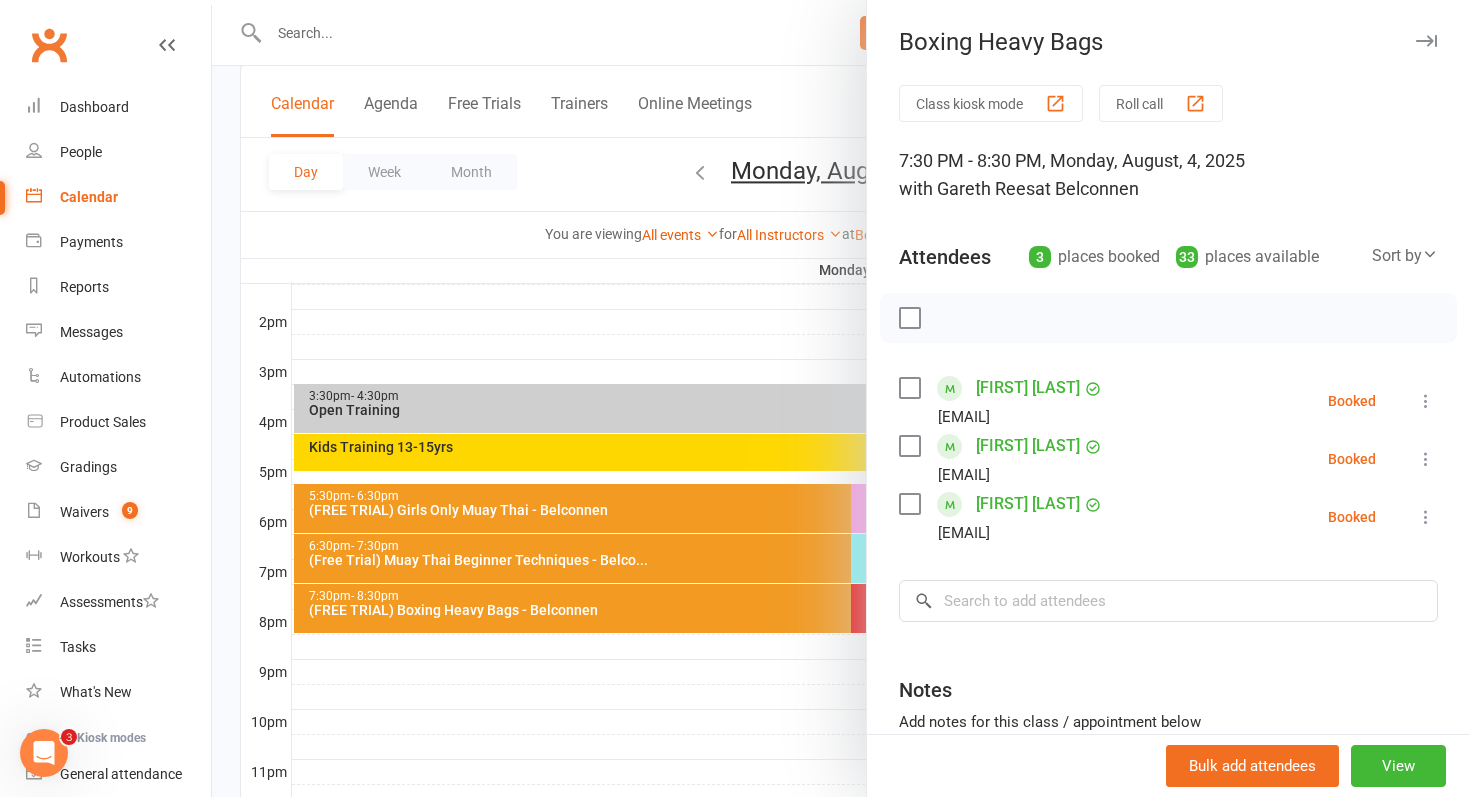click at bounding box center (841, 398) 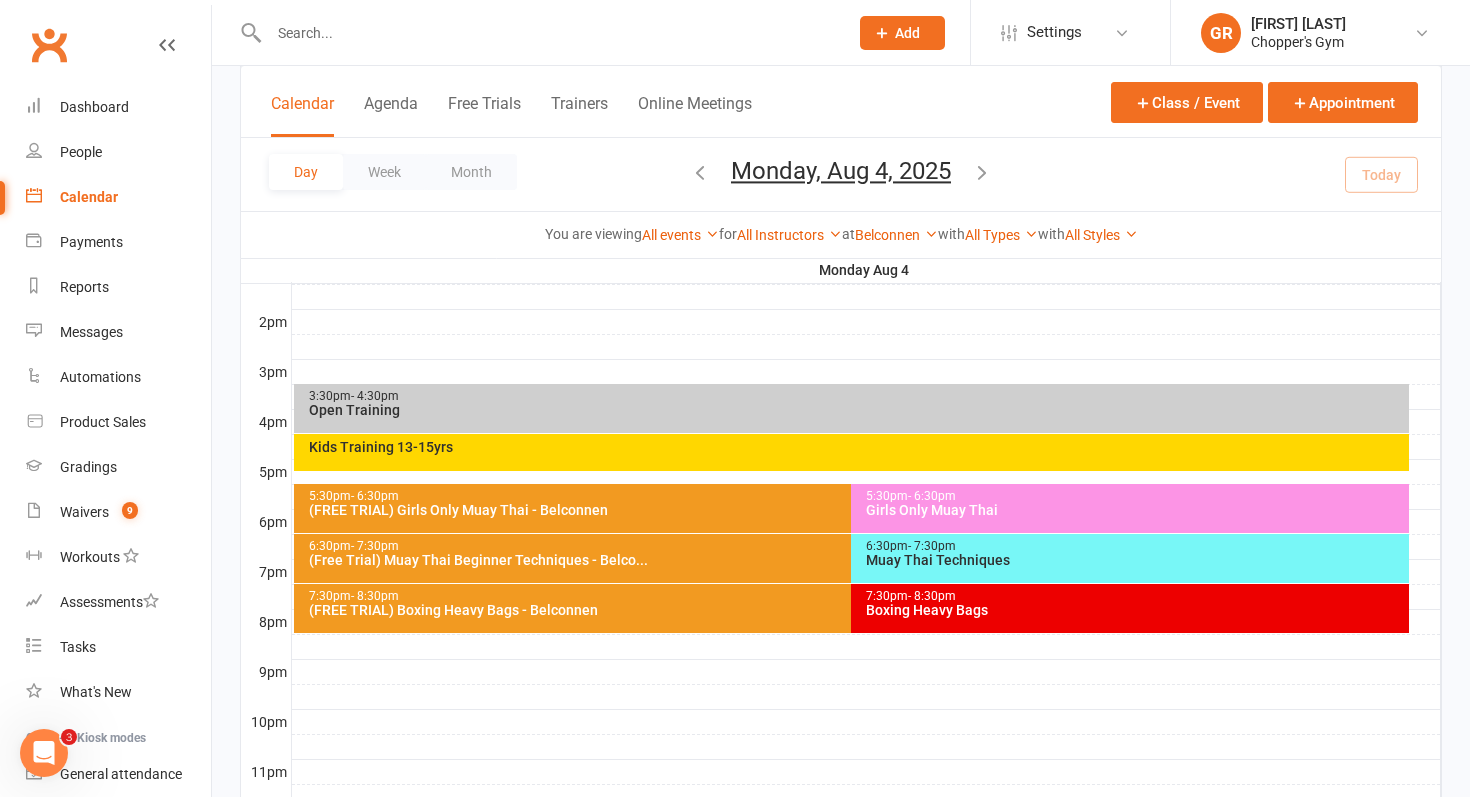 click on "Boxing Heavy Bags" at bounding box center (1135, 610) 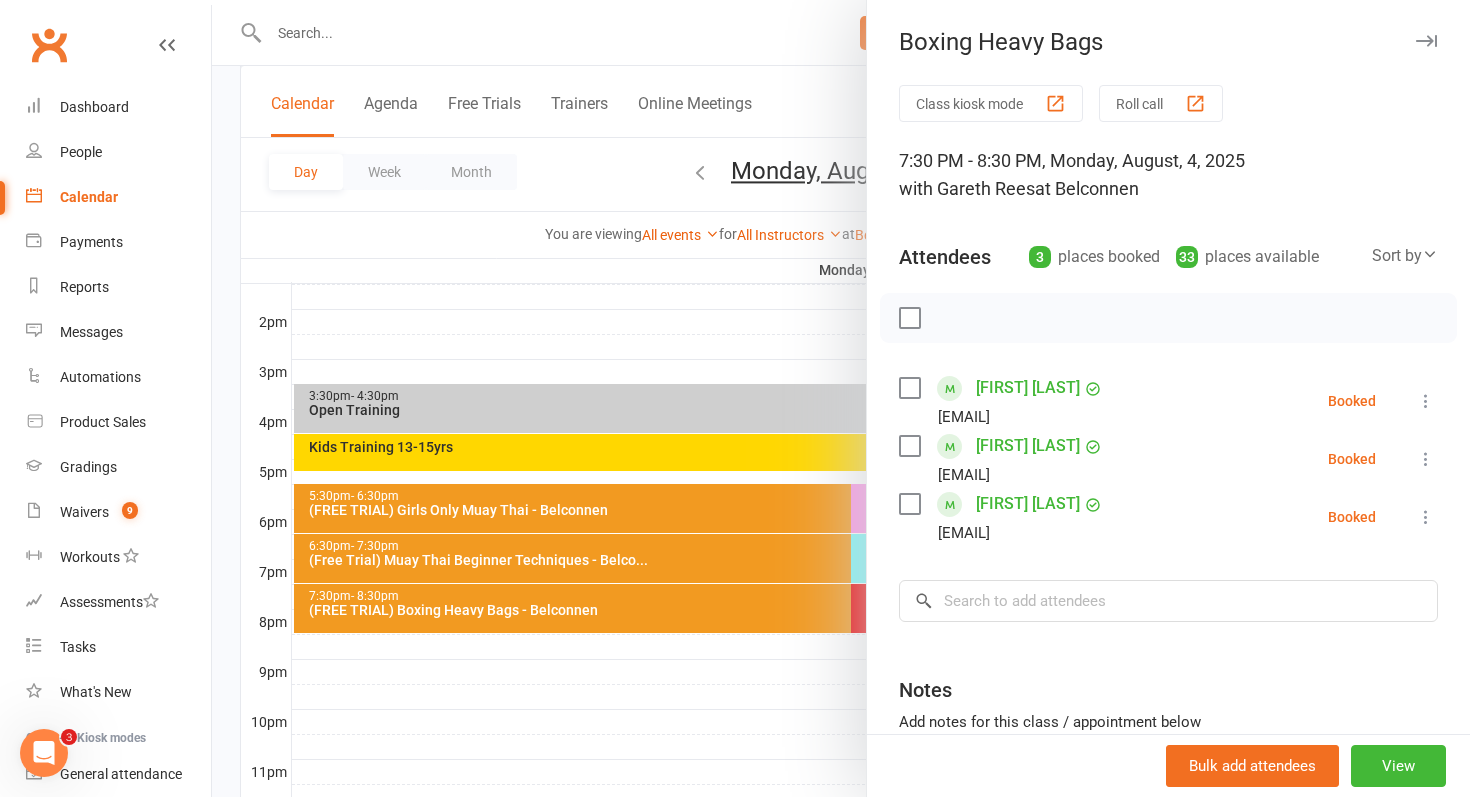 click at bounding box center [841, 398] 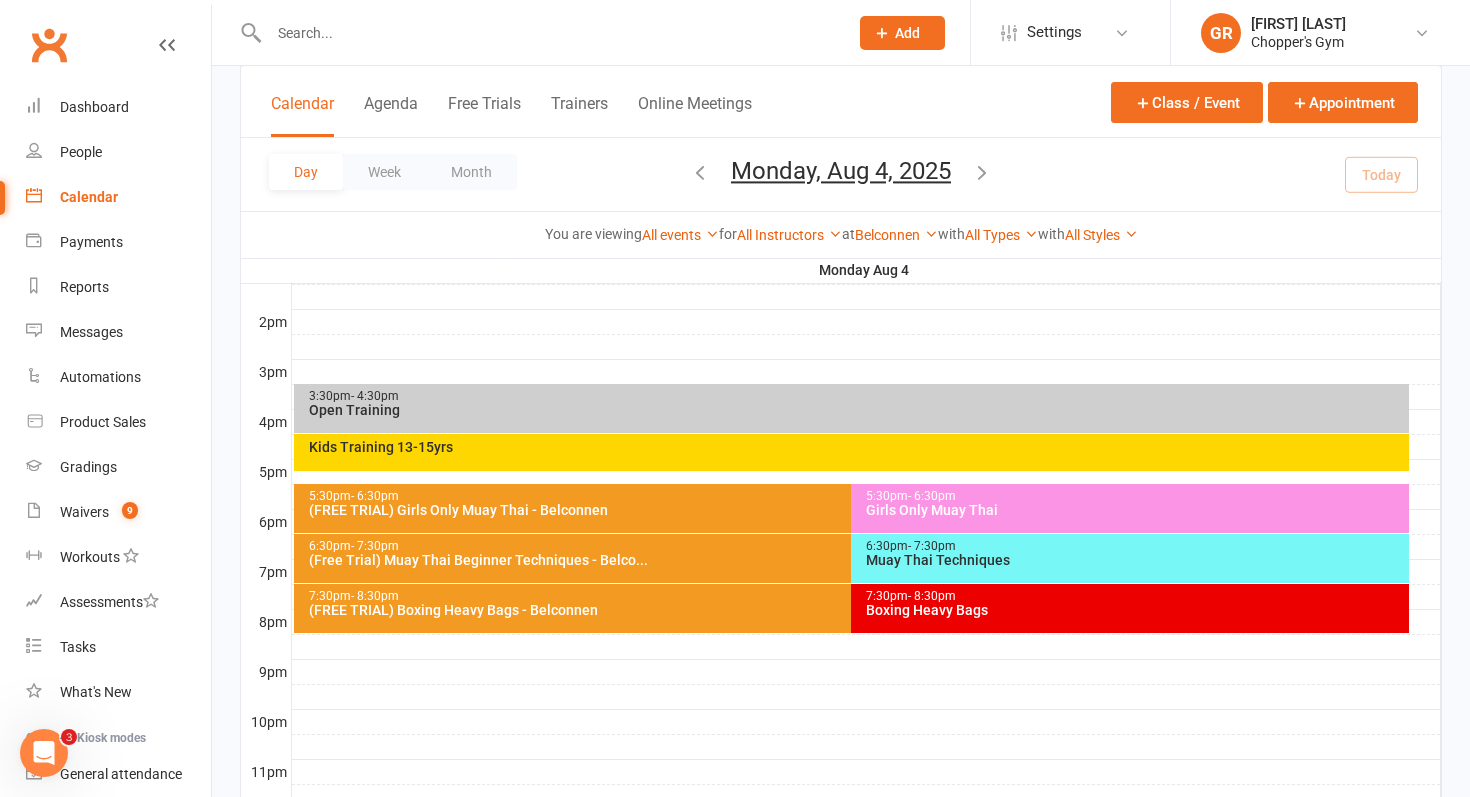 click on "Open Training" at bounding box center (857, 410) 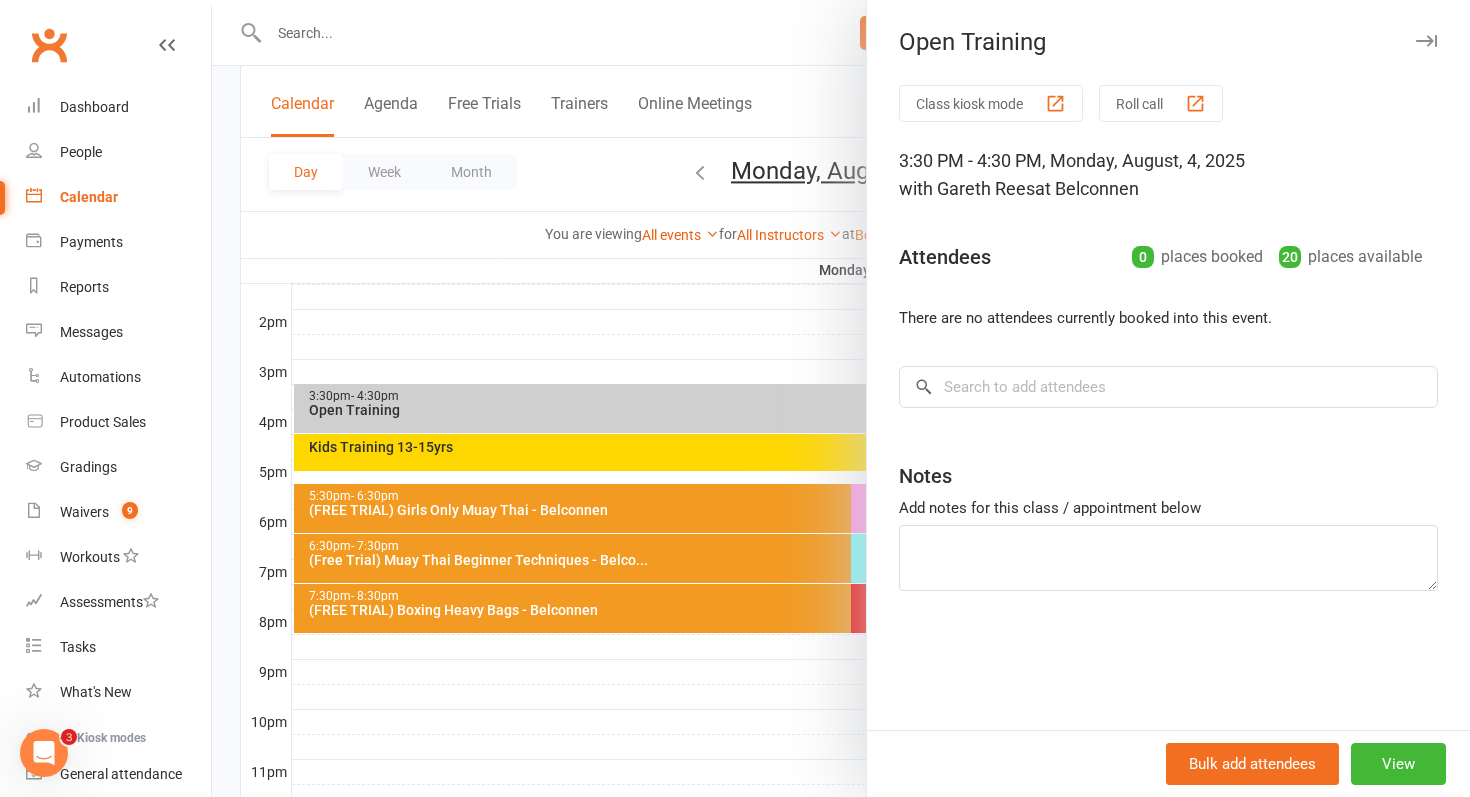 click at bounding box center (841, 398) 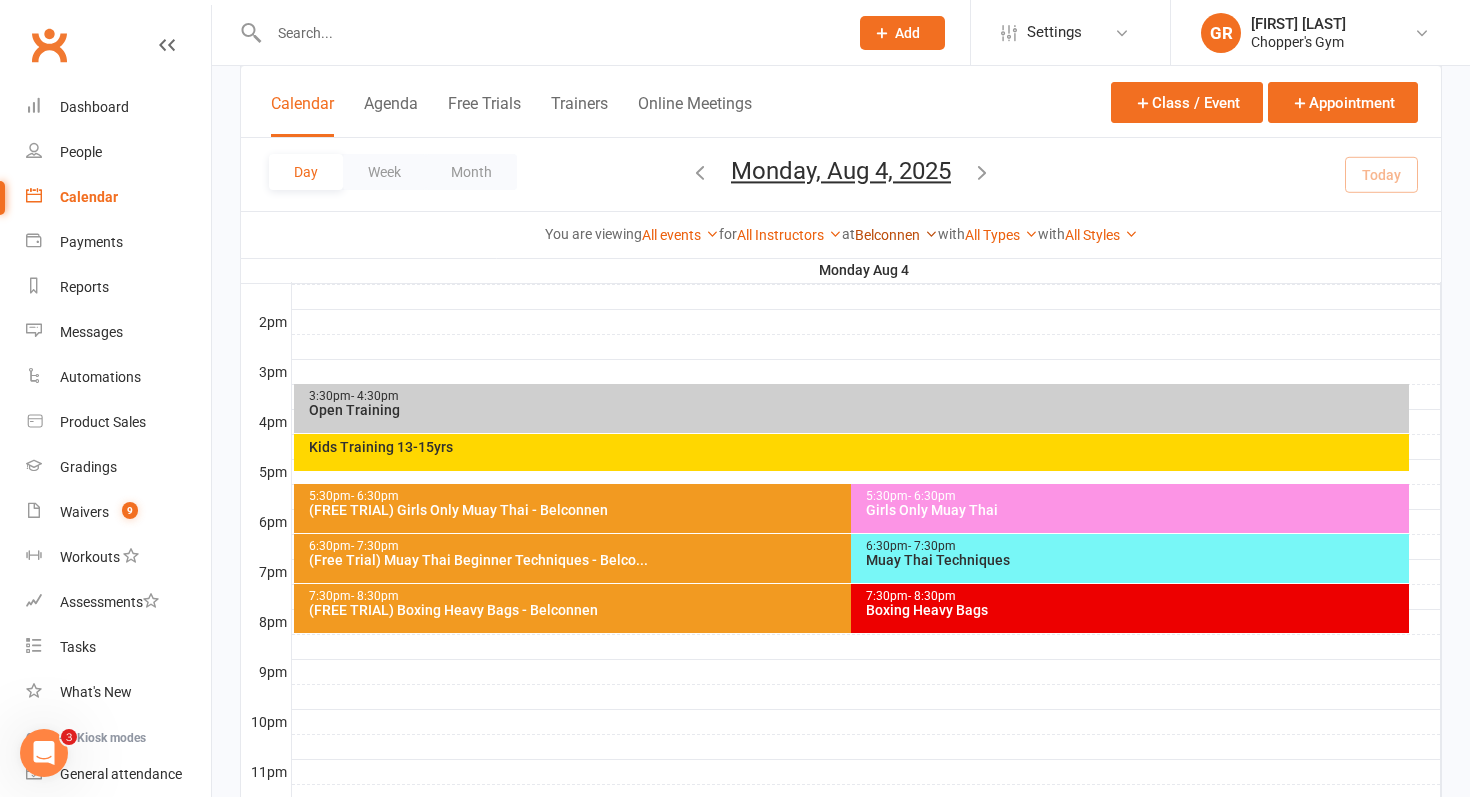 click on "Belconnen" at bounding box center [896, 235] 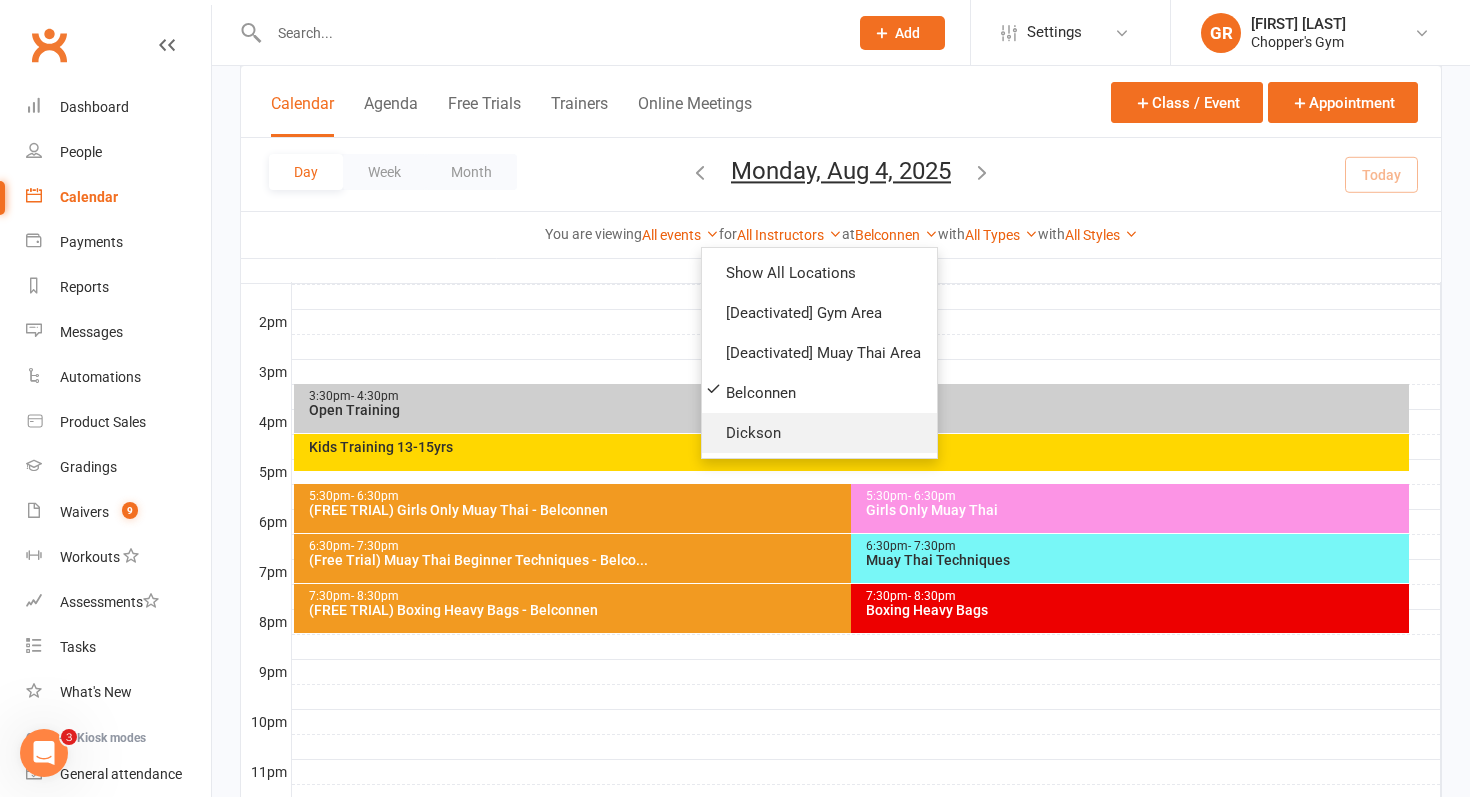 click on "Dickson" at bounding box center [819, 433] 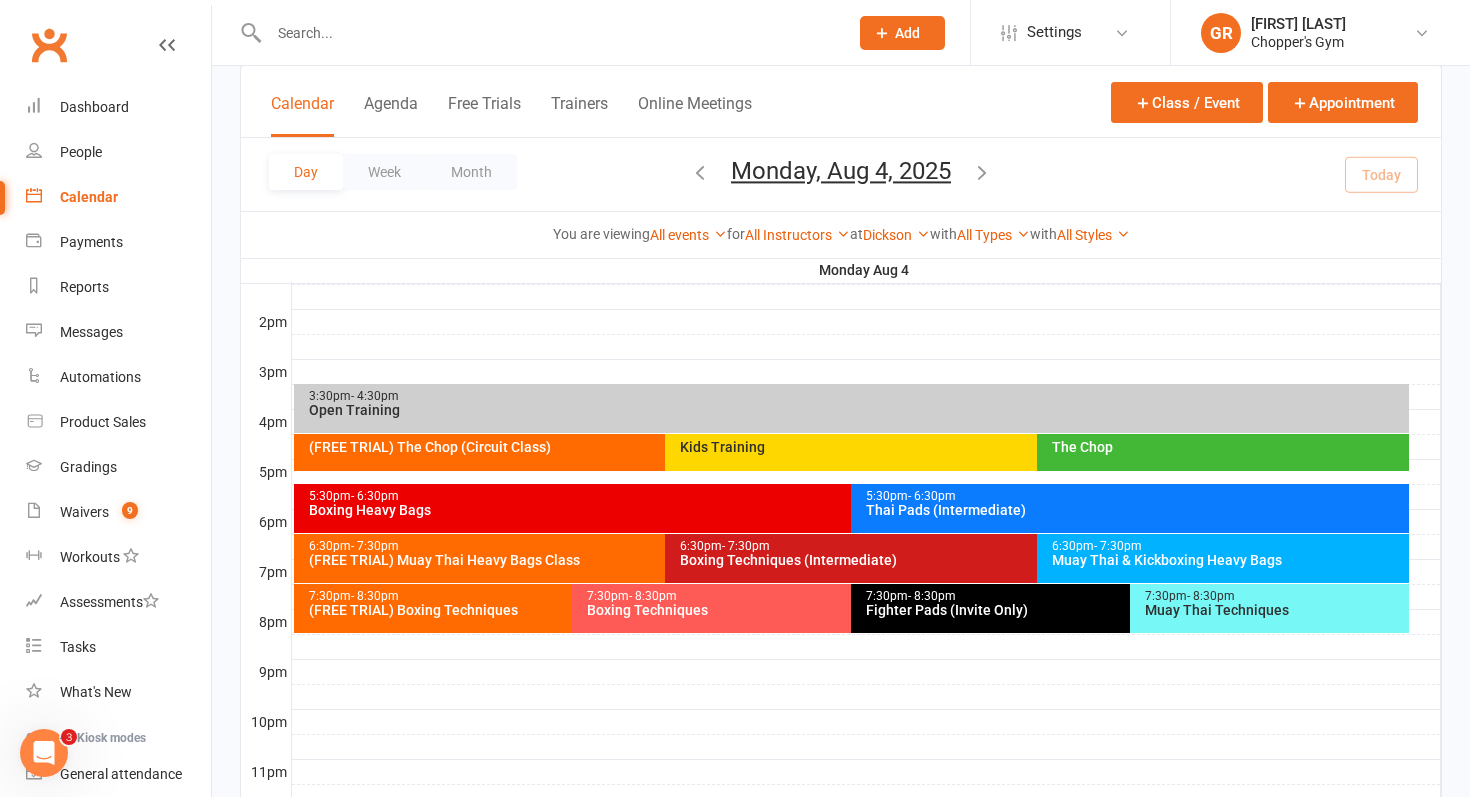 click on "Fighter Pads (Invite Only)" at bounding box center (1125, 610) 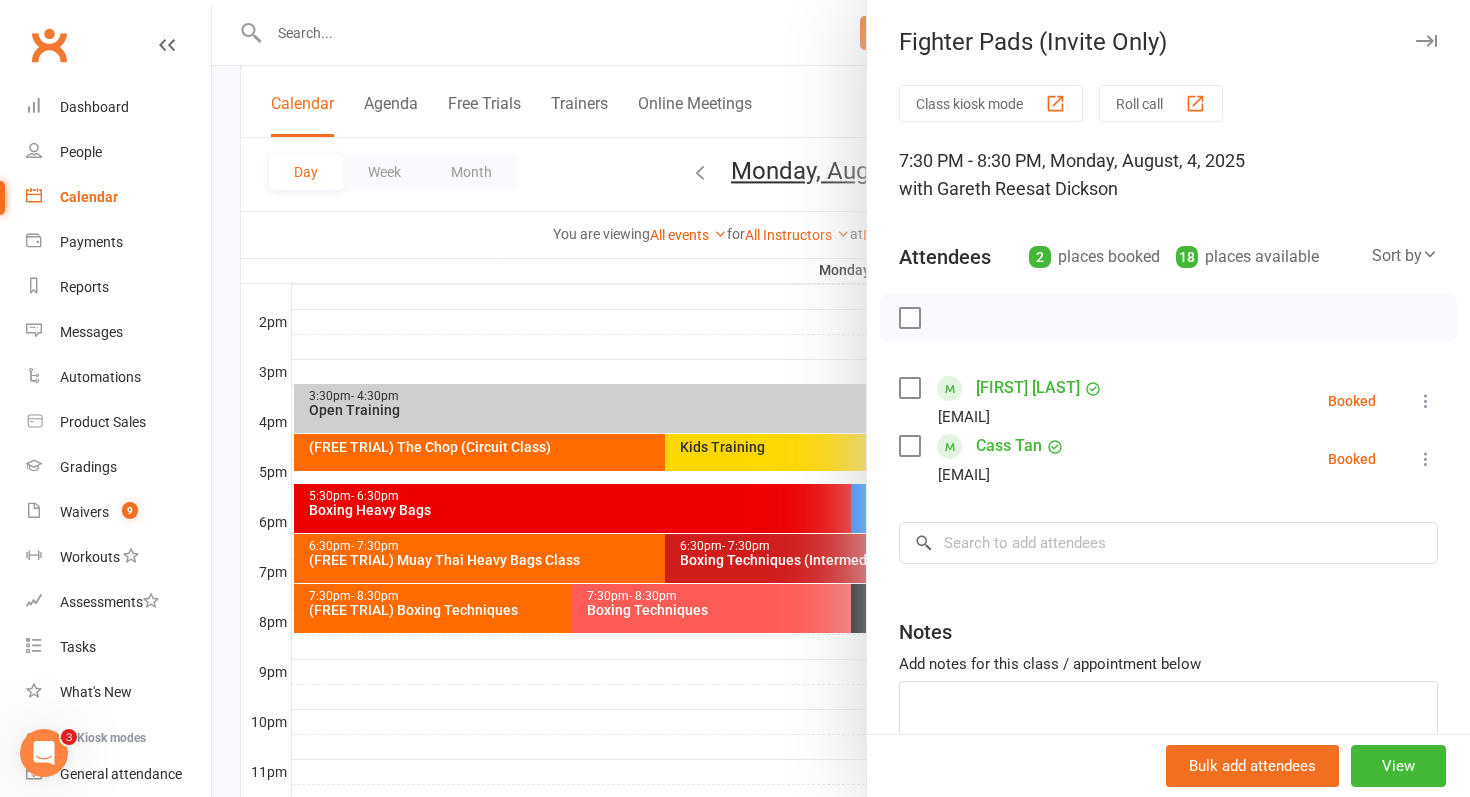 click at bounding box center (841, 398) 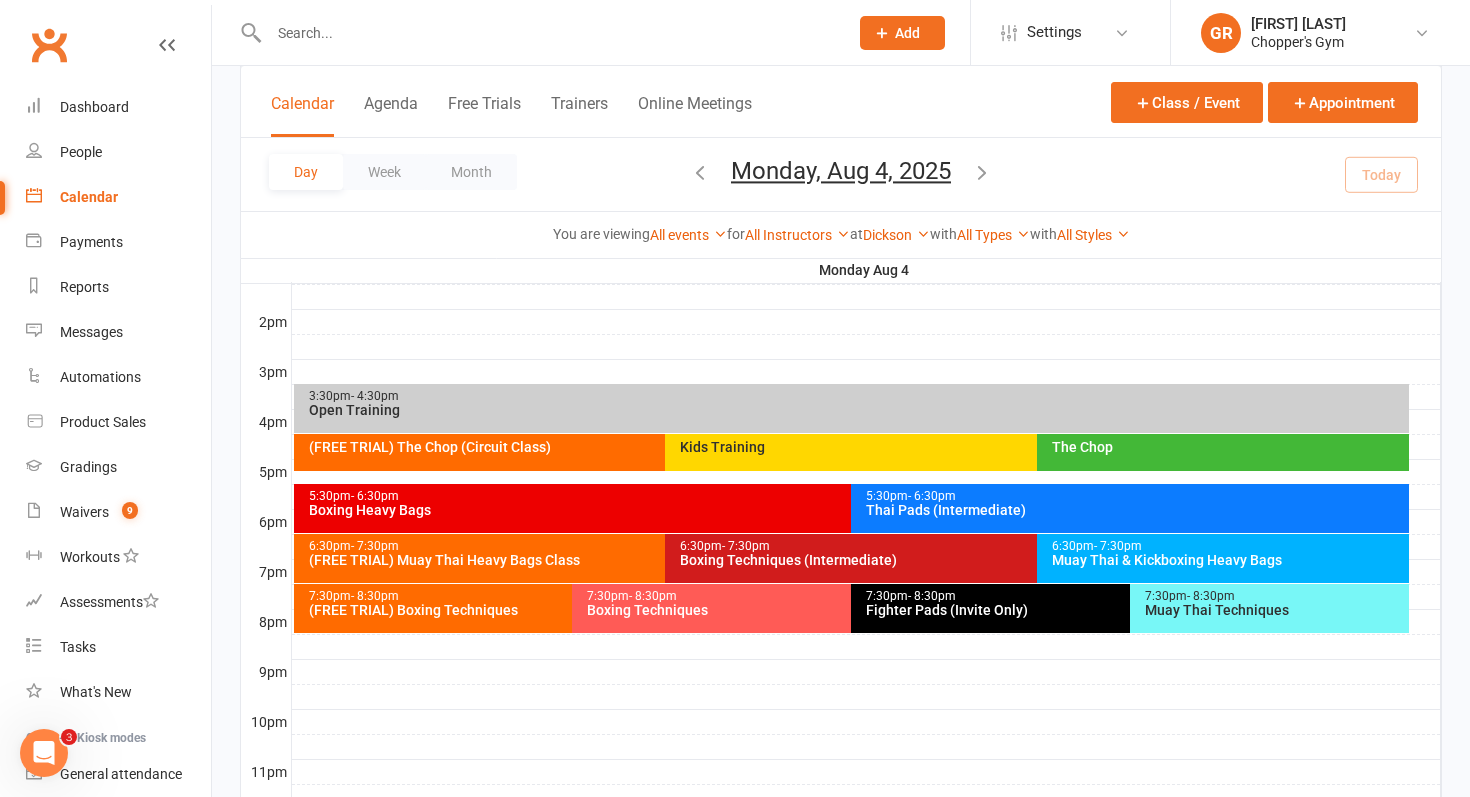 click on "Muay Thai Techniques" at bounding box center [1274, 610] 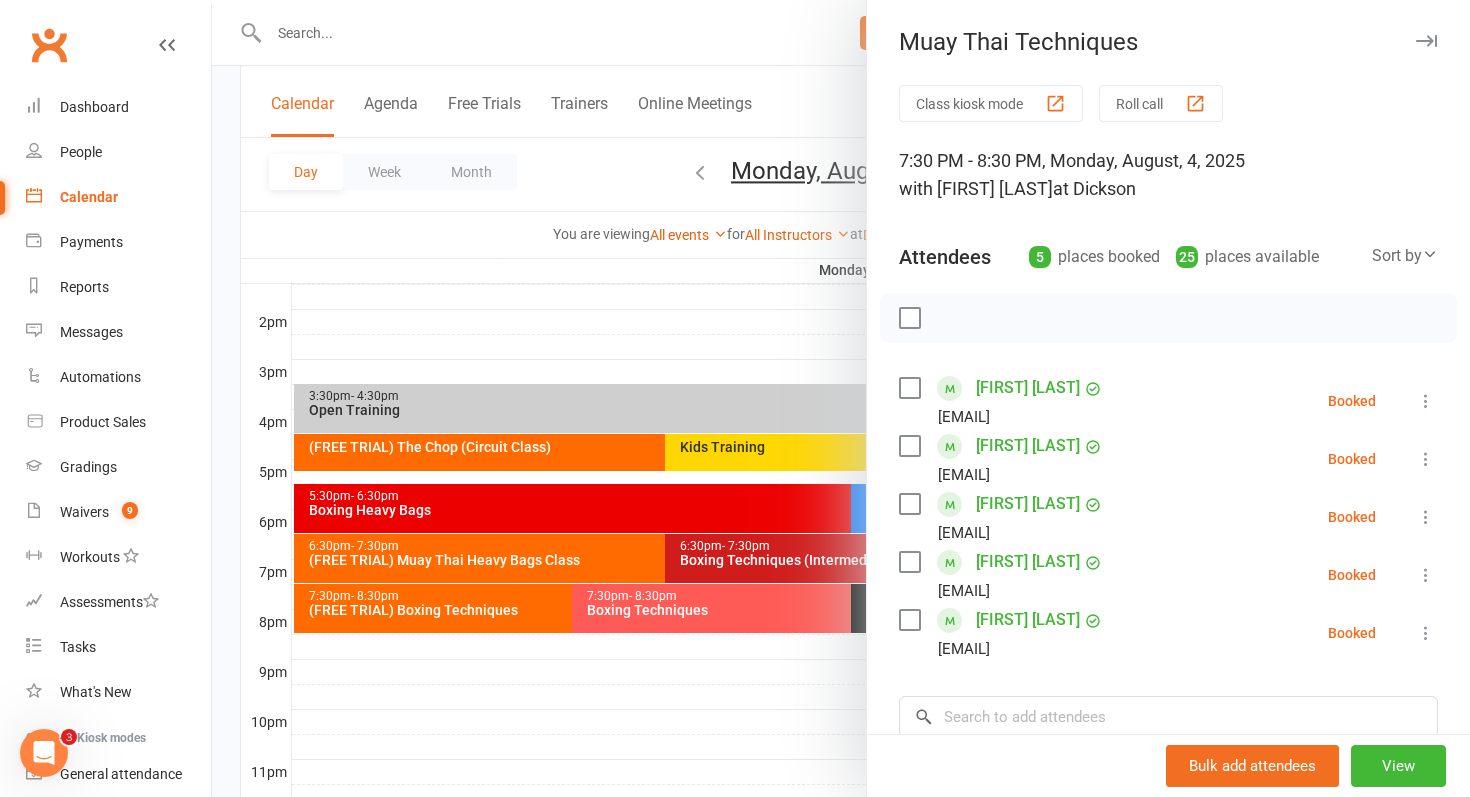 click at bounding box center (841, 398) 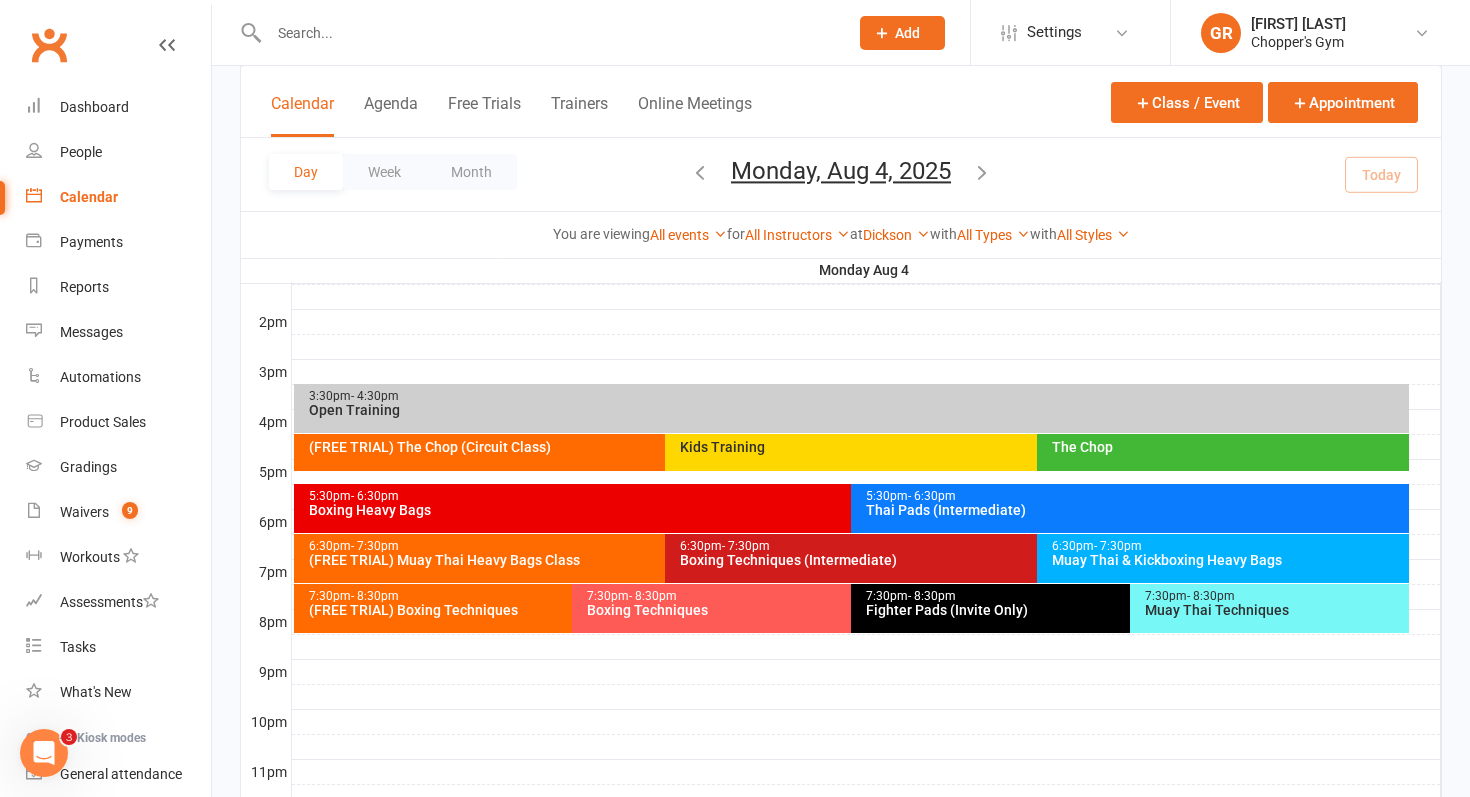 click on "Boxing Techniques" at bounding box center [846, 610] 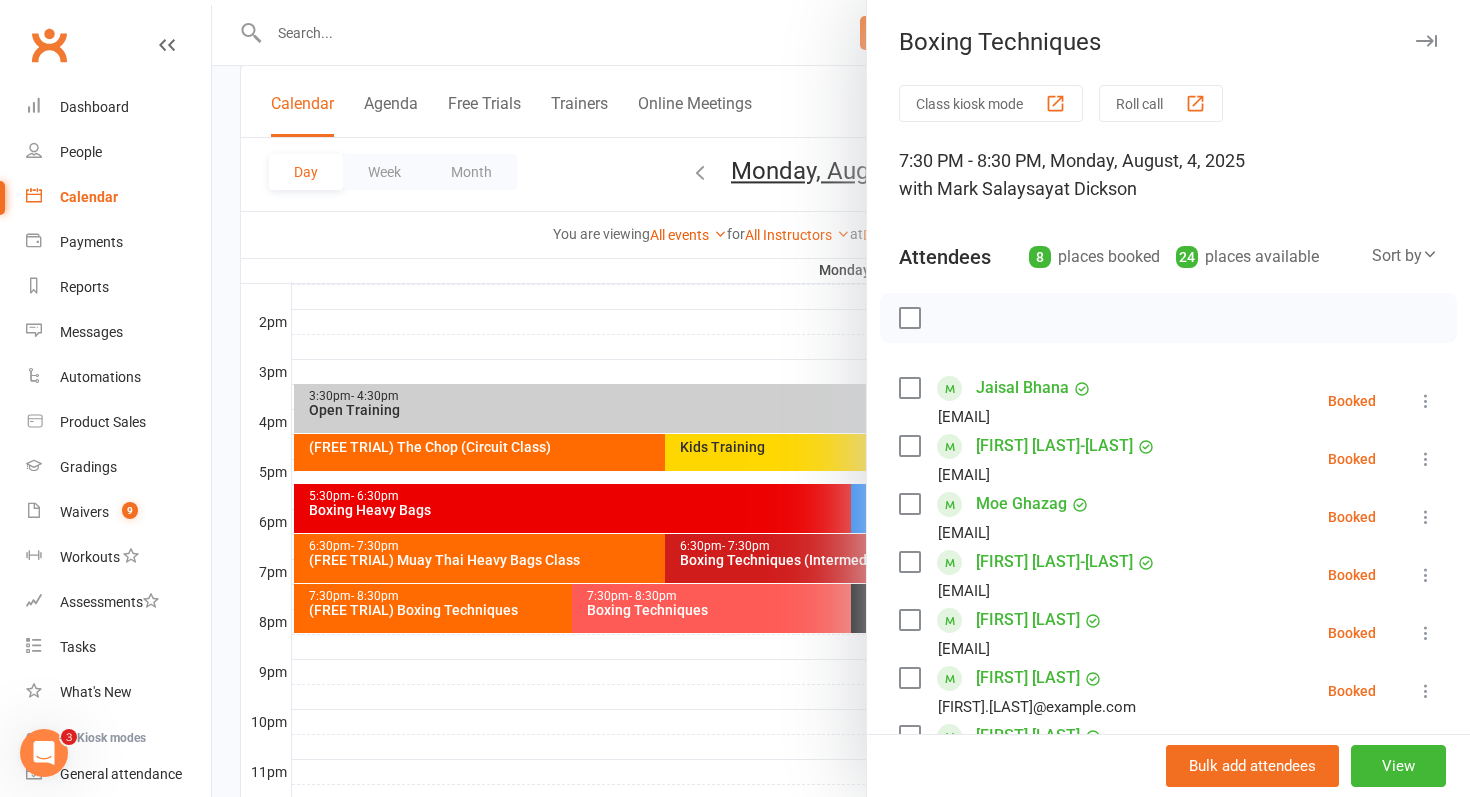 click at bounding box center (841, 398) 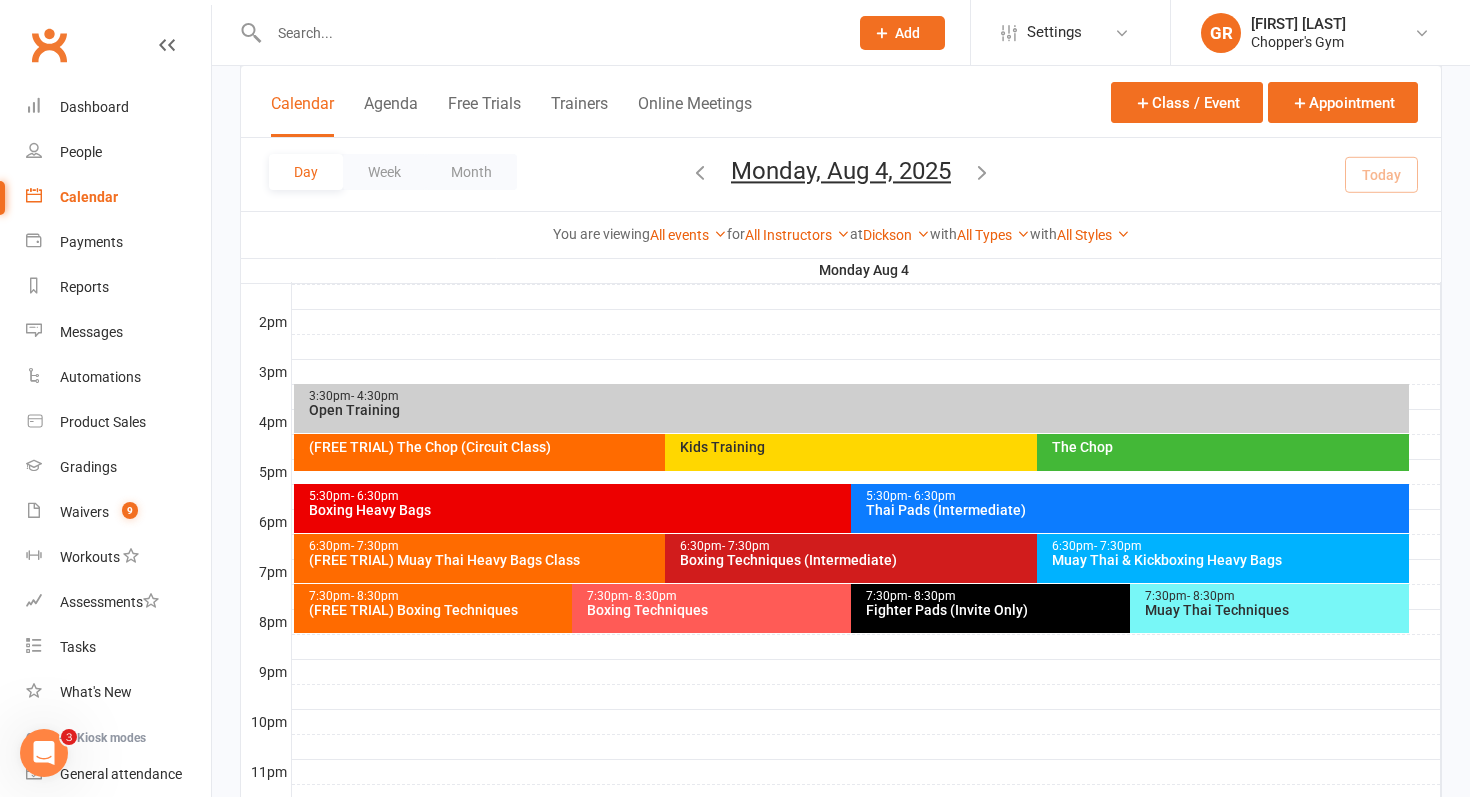 click on "Muay Thai & Kickboxing Heavy Bags" at bounding box center (1228, 560) 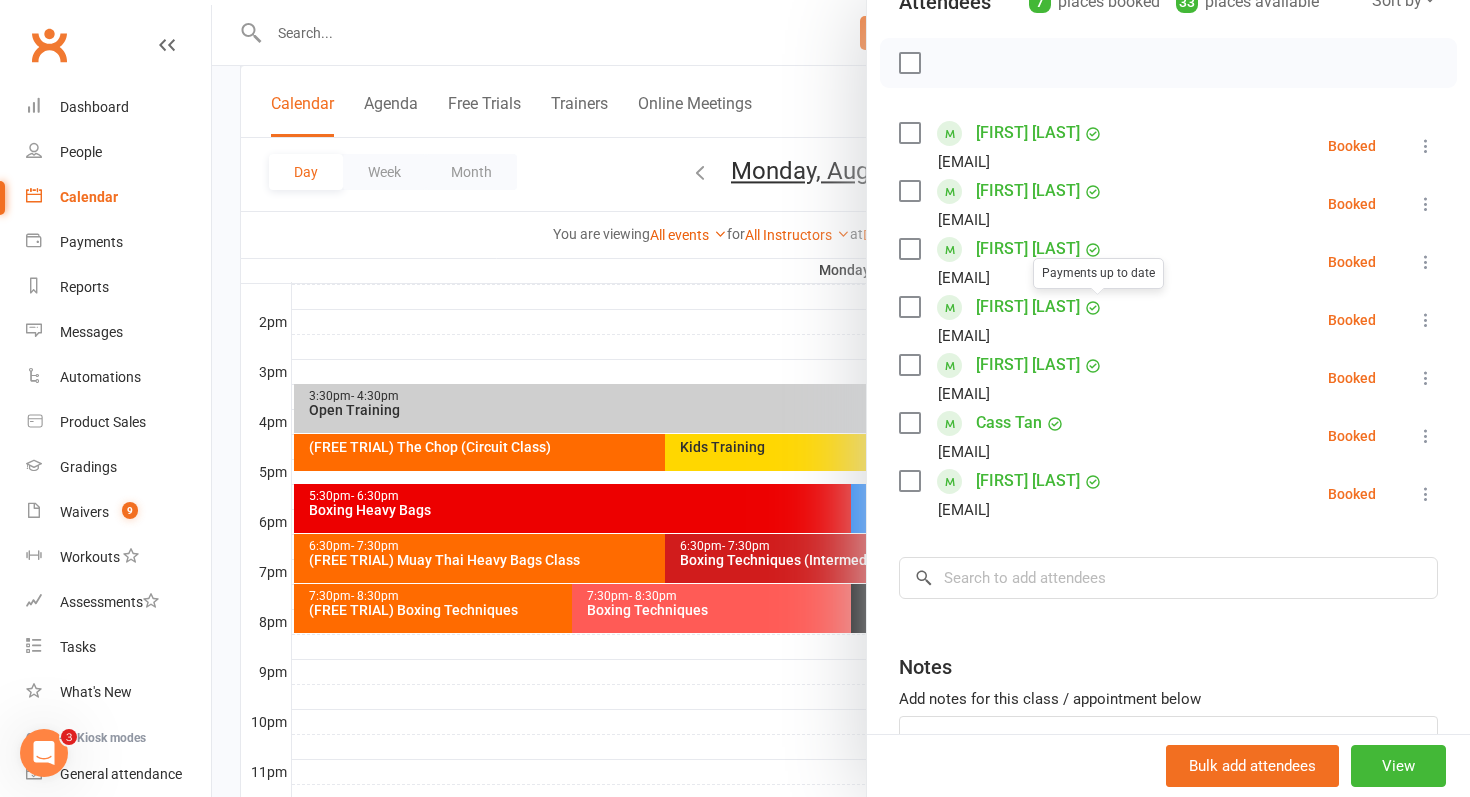scroll, scrollTop: 268, scrollLeft: 0, axis: vertical 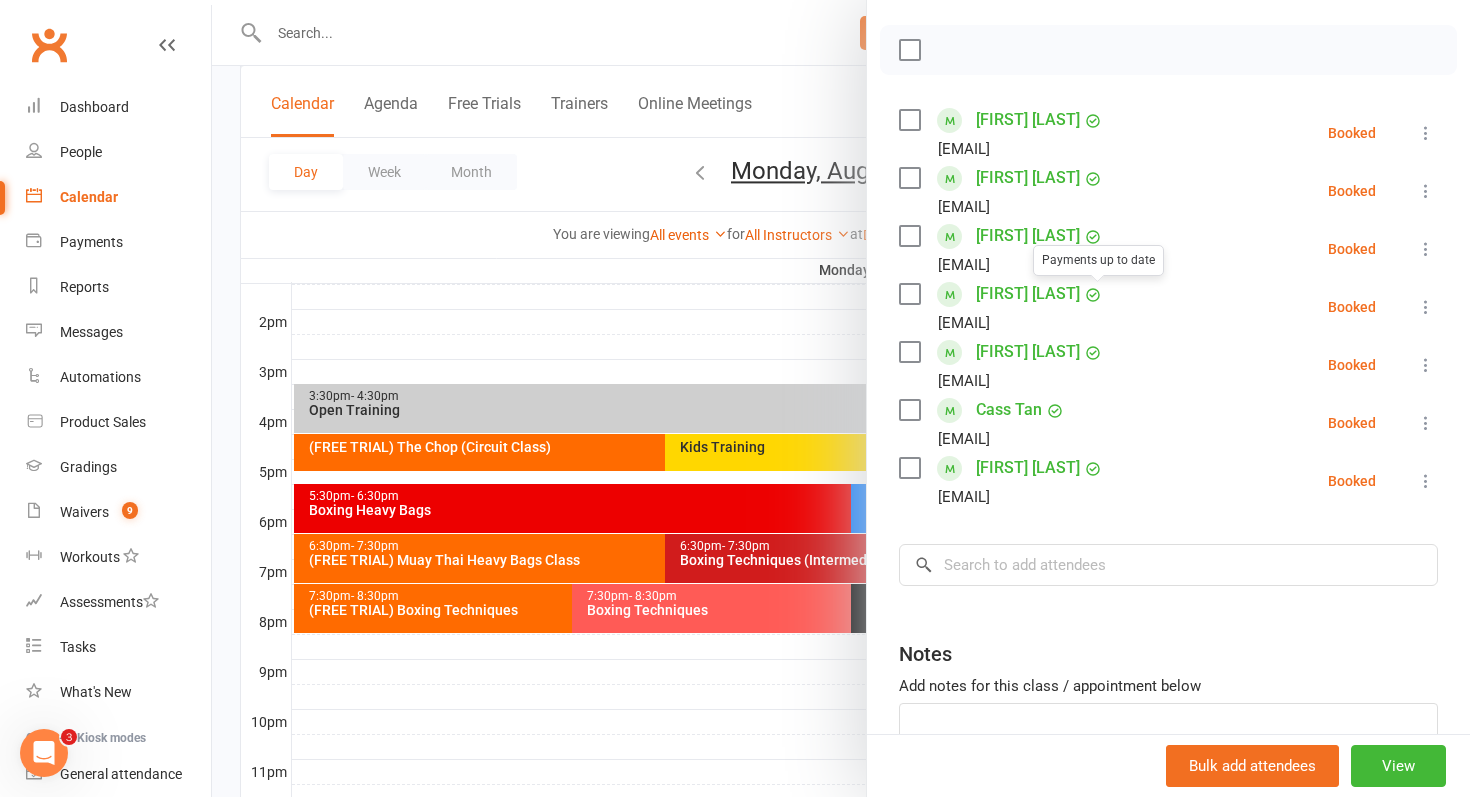 click at bounding box center [841, 398] 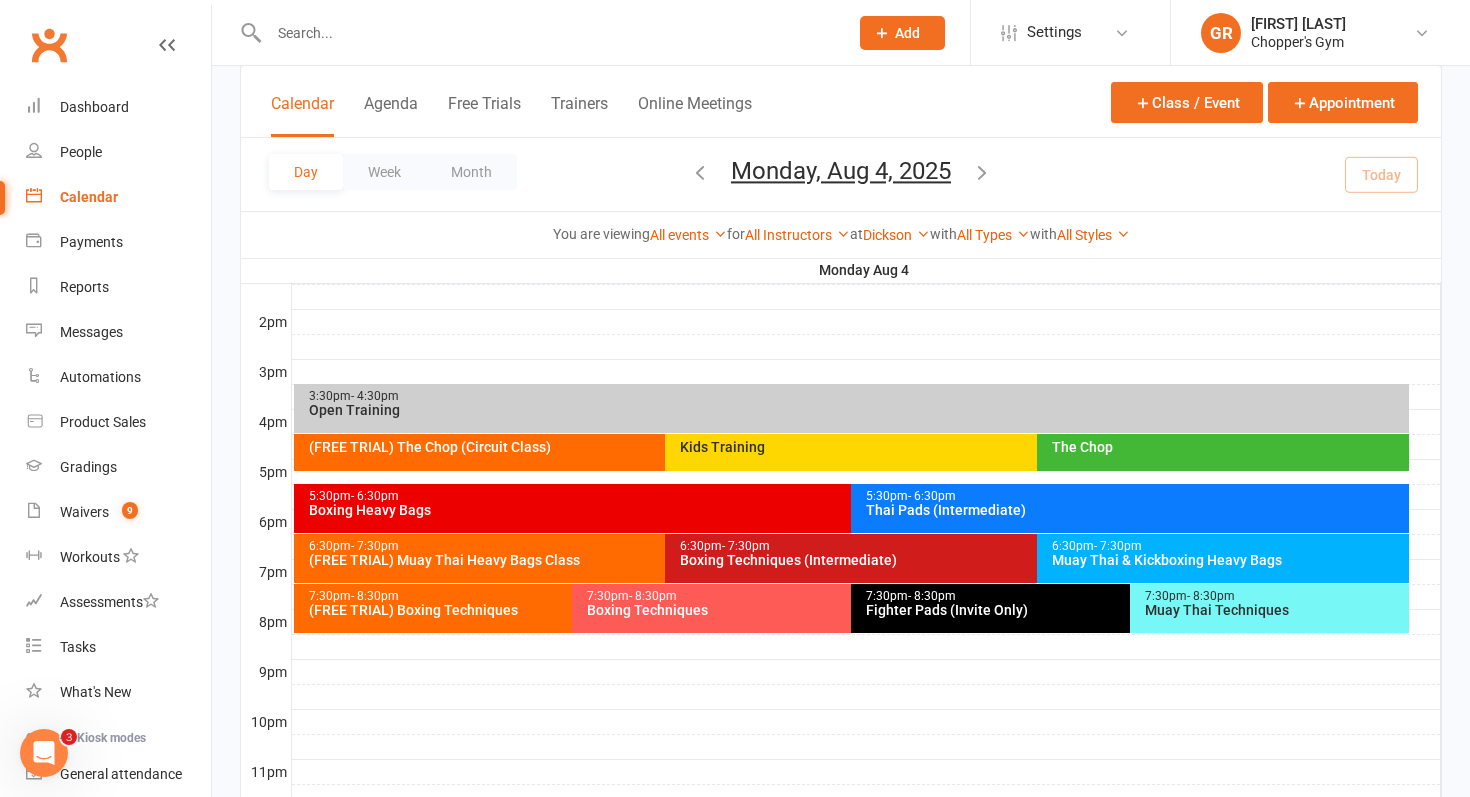 click on "6:30pm  - 7:30pm Boxing Techniques (Intermediate)" at bounding box center (1027, 558) 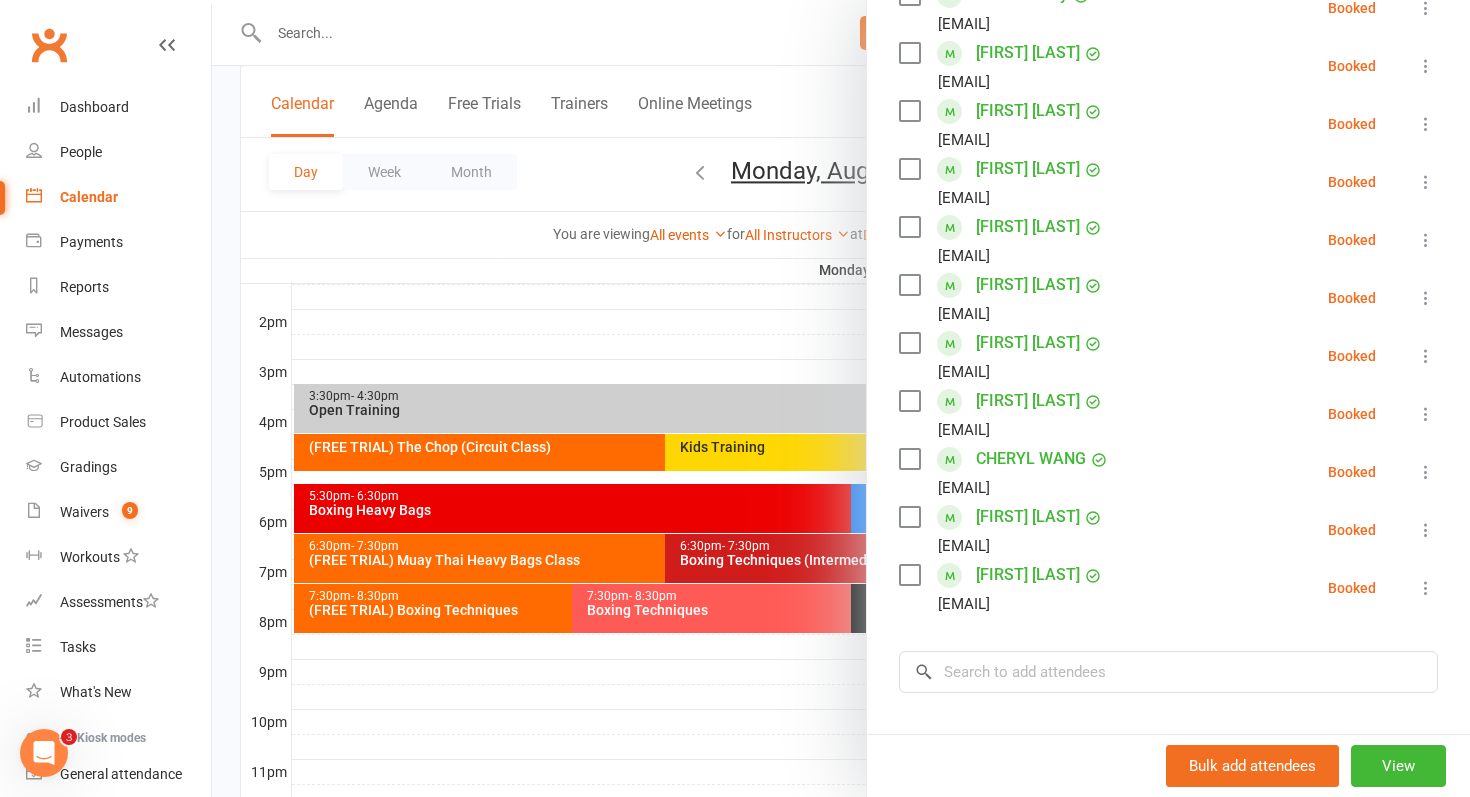 scroll, scrollTop: 507, scrollLeft: 0, axis: vertical 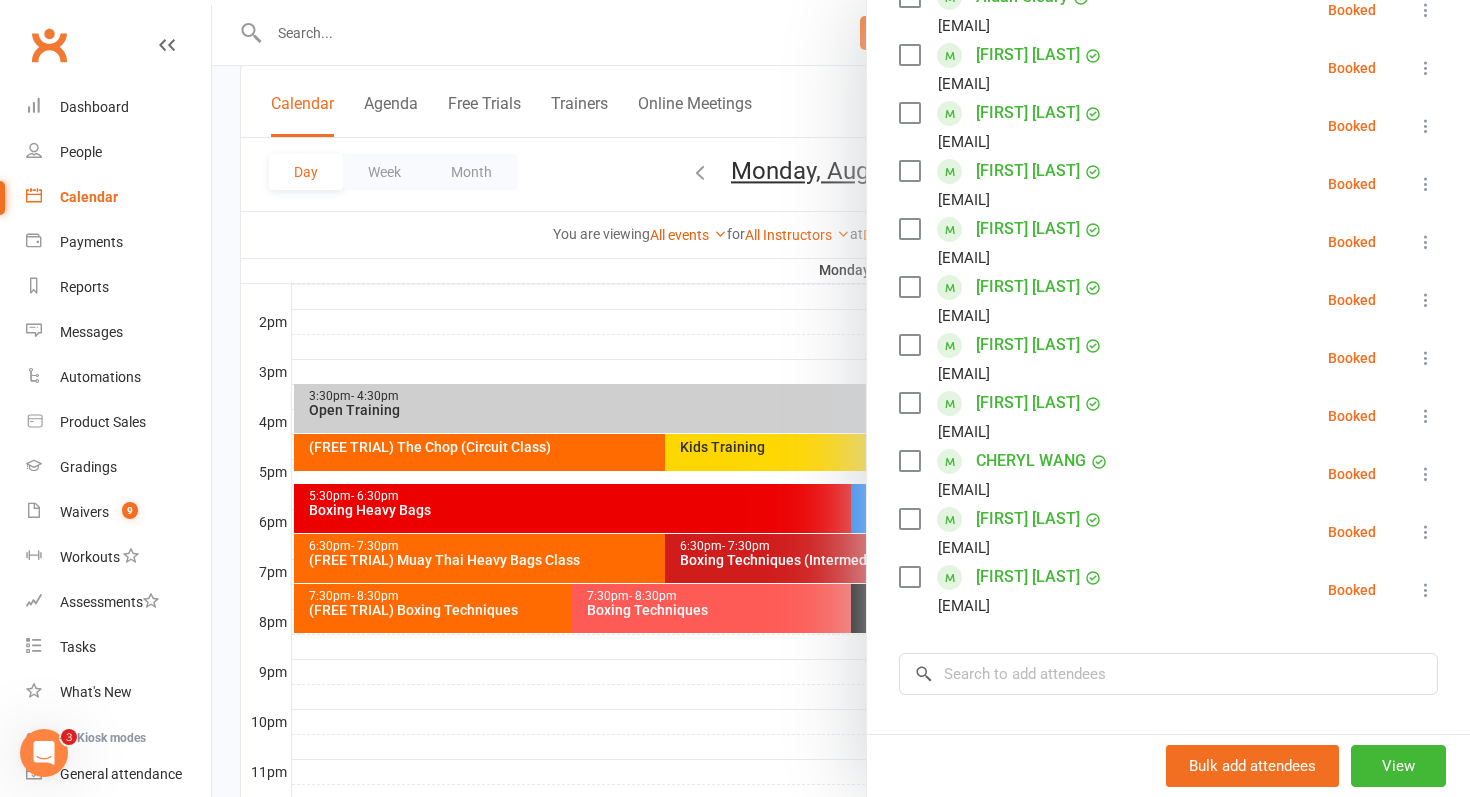click at bounding box center (841, 398) 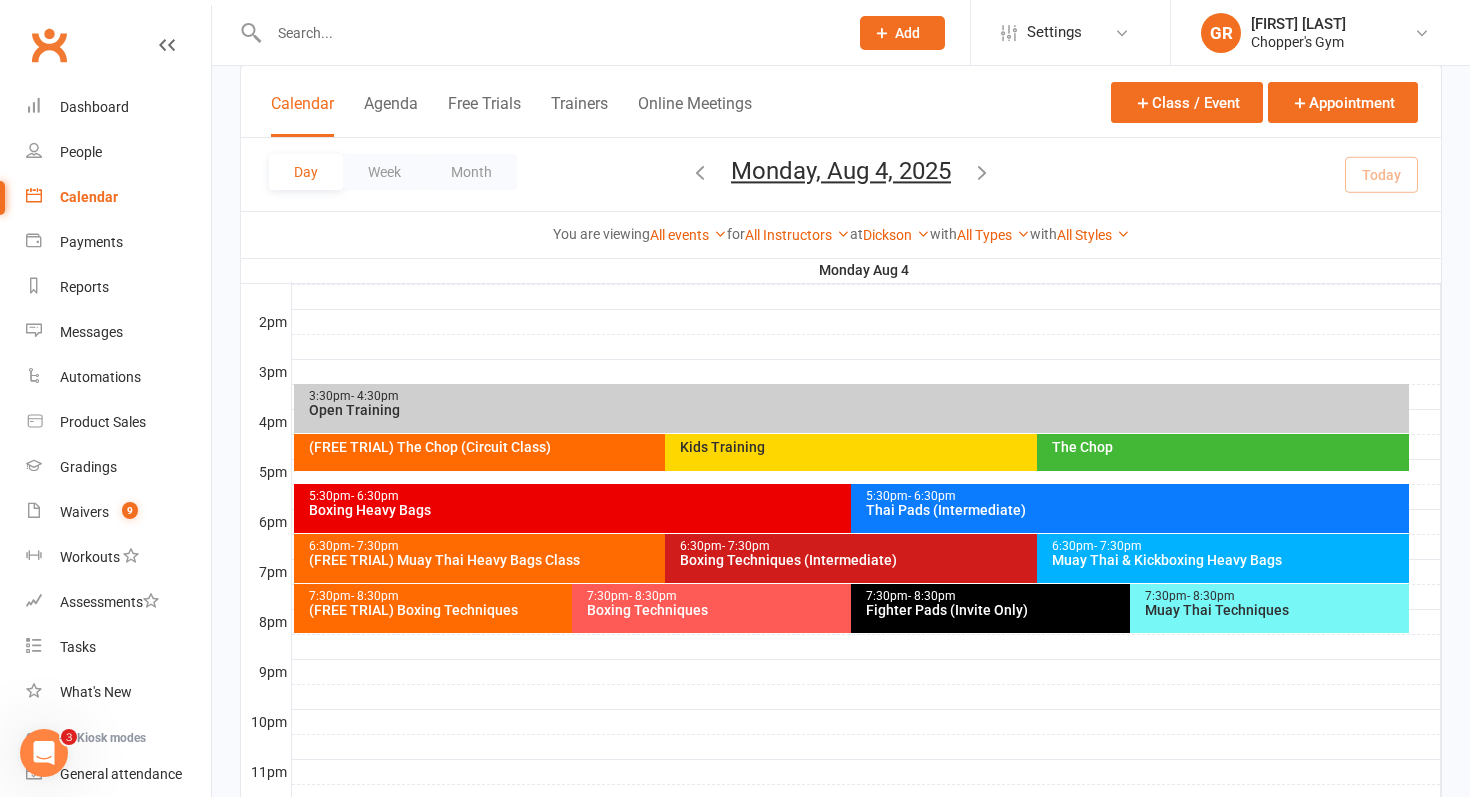click on "Thai Pads (Intermediate)" at bounding box center (1135, 510) 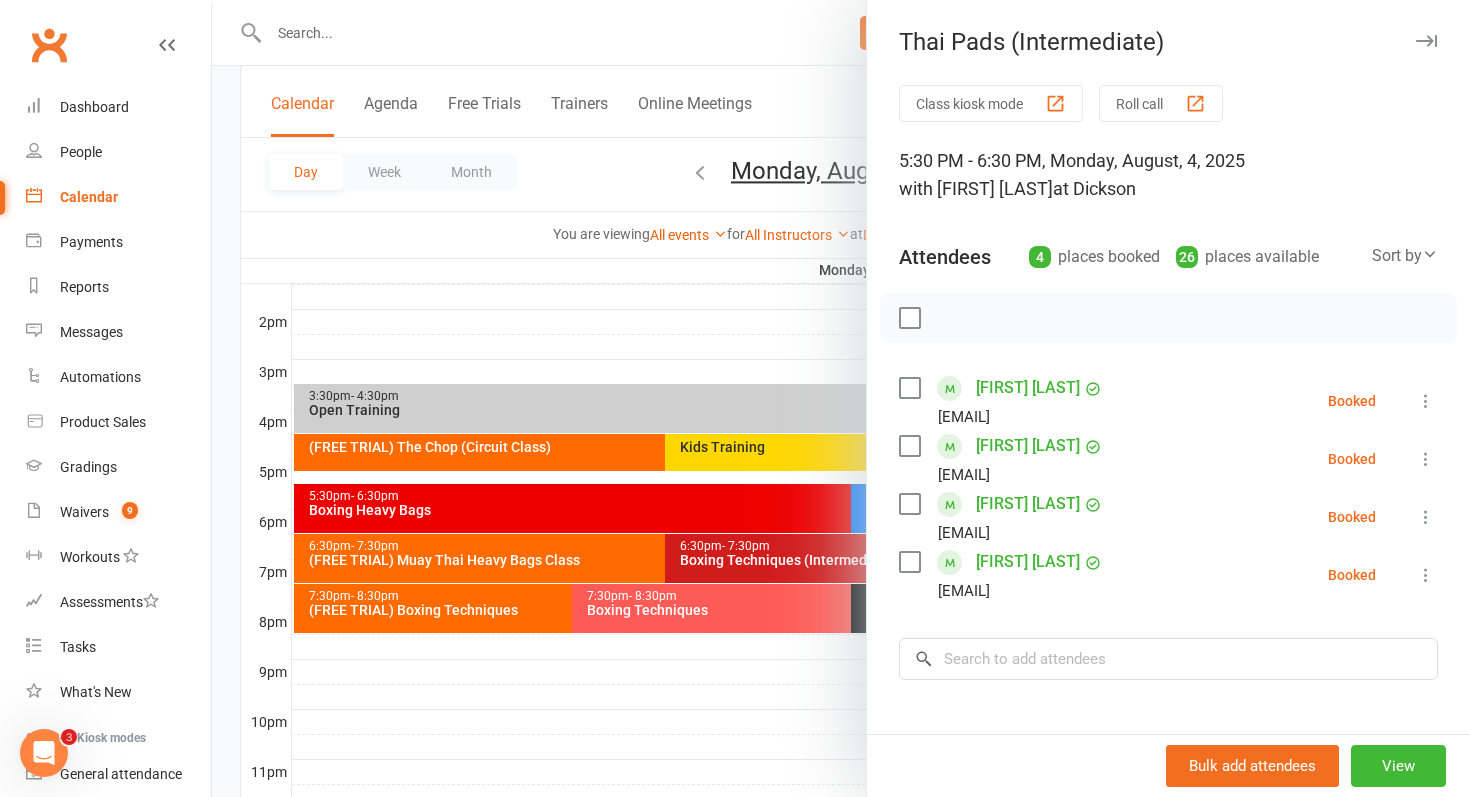 click at bounding box center (841, 398) 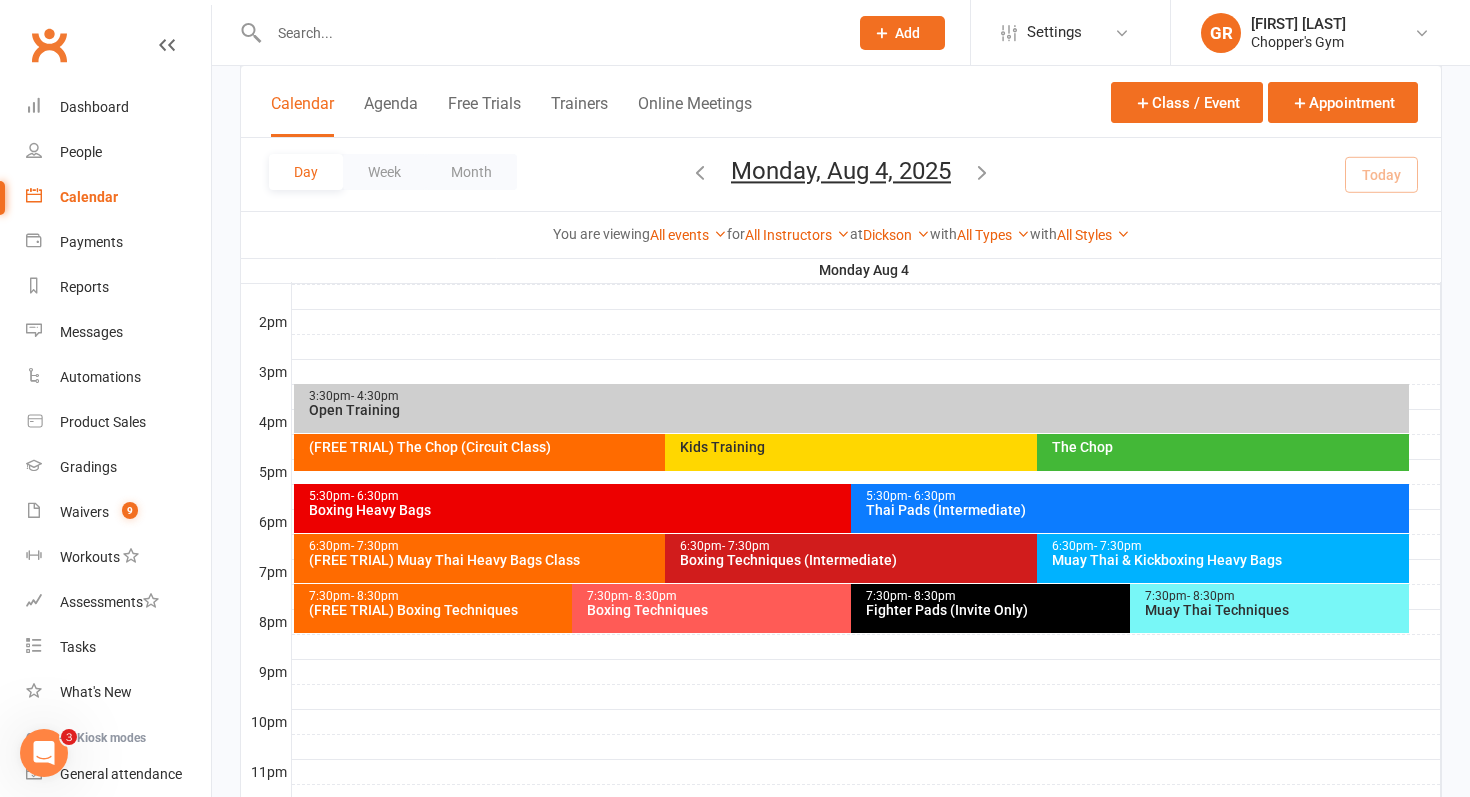 click on "The Chop" at bounding box center [1228, 447] 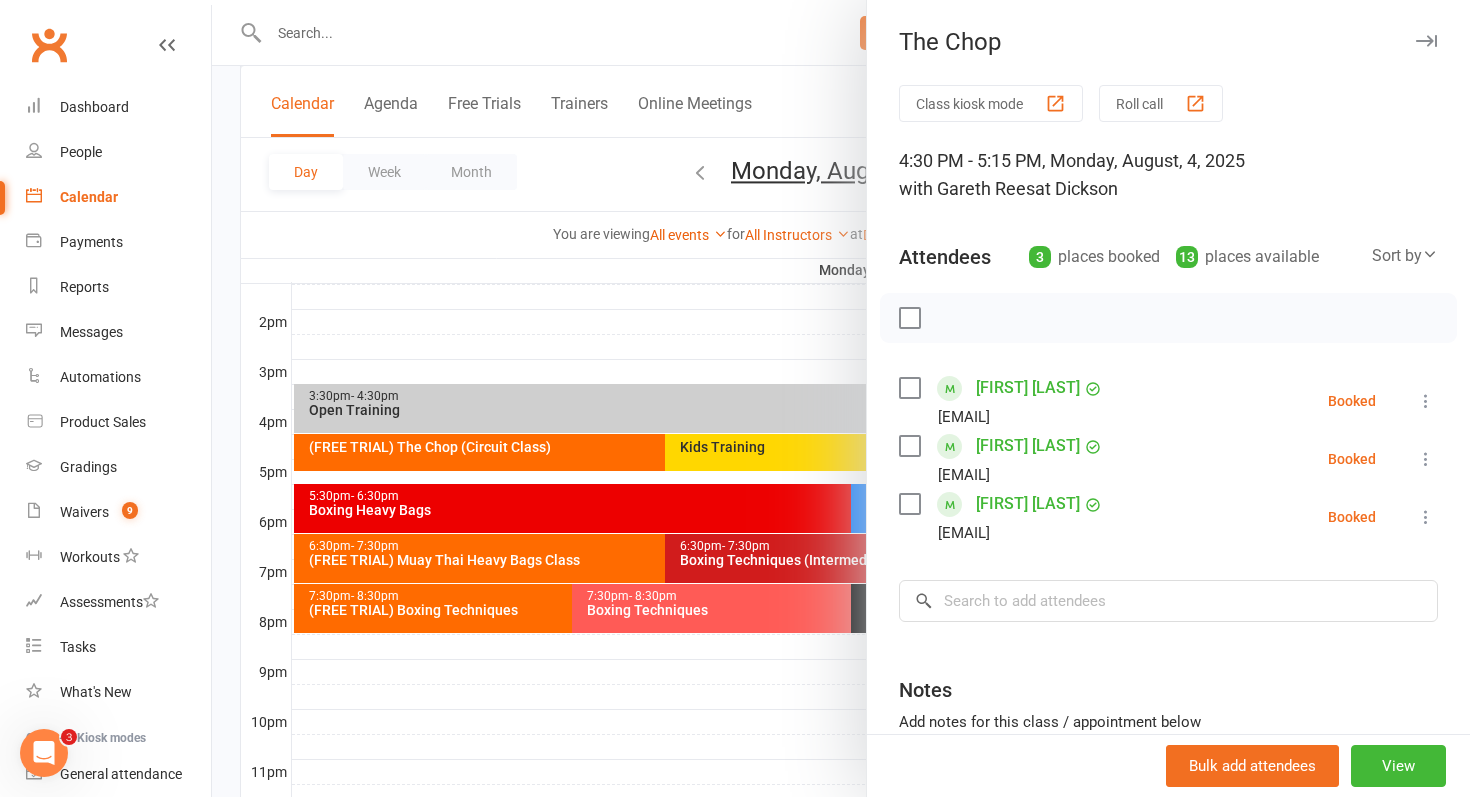 click at bounding box center (841, 398) 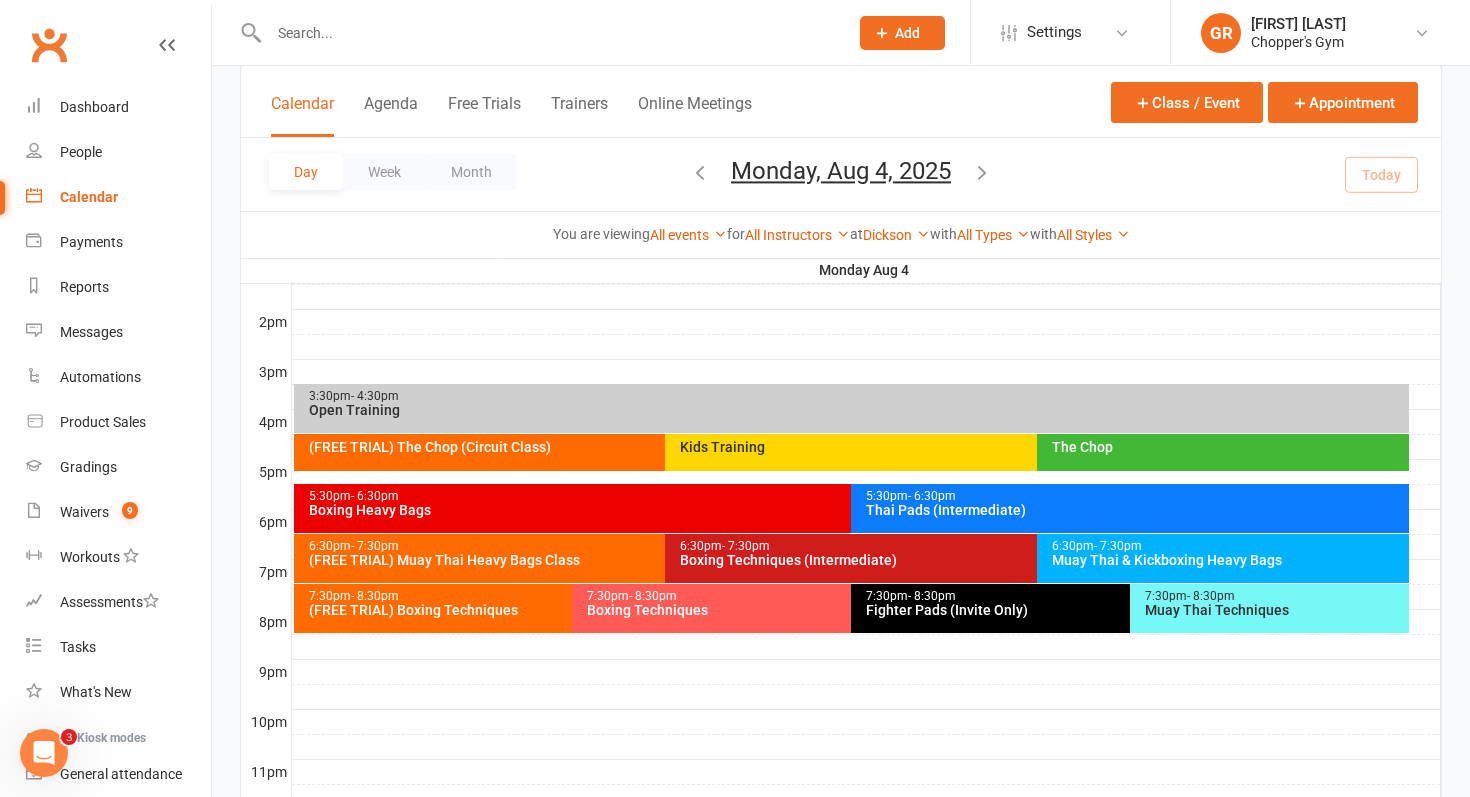 click on "Kids Training" at bounding box center (1027, 452) 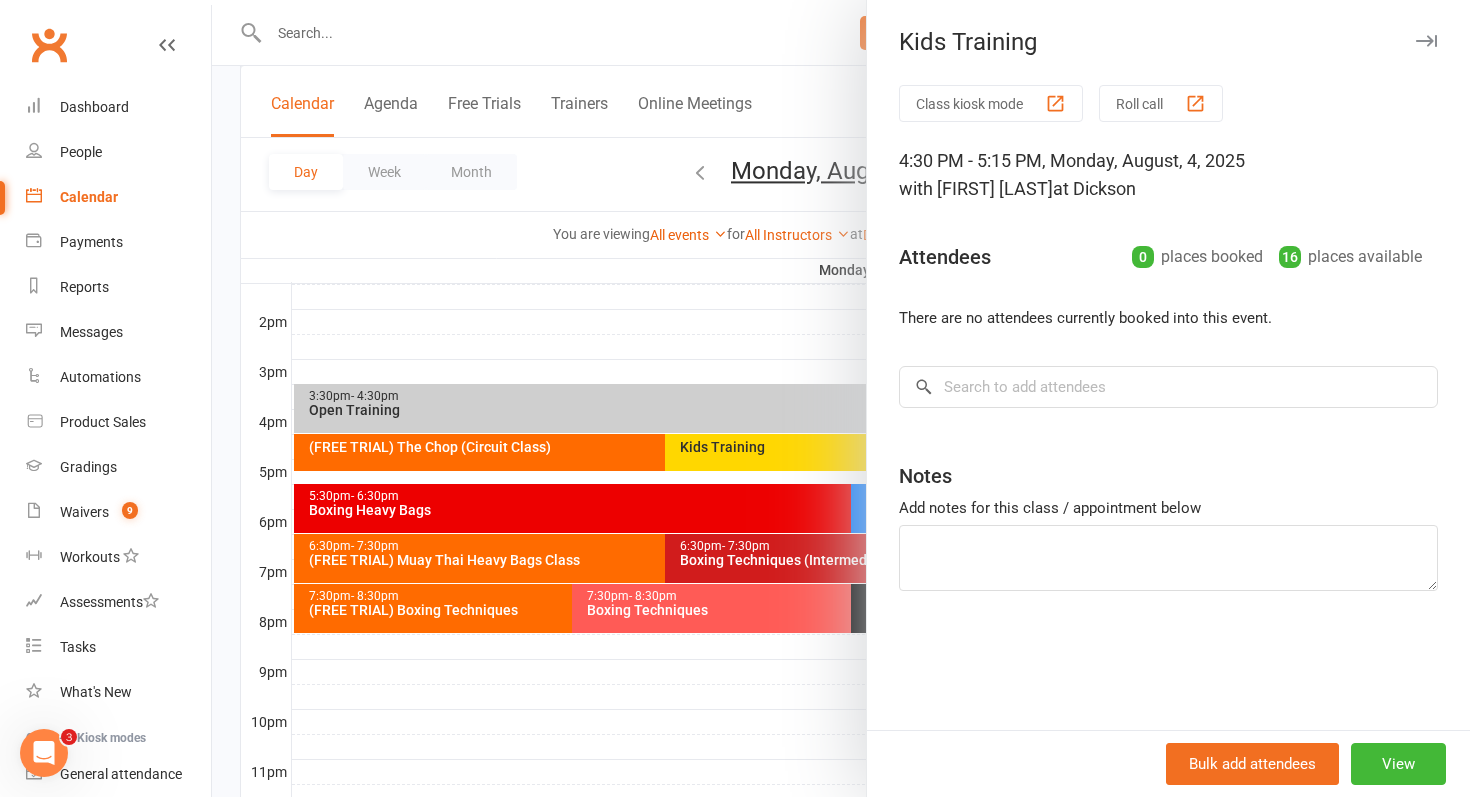 click at bounding box center [841, 398] 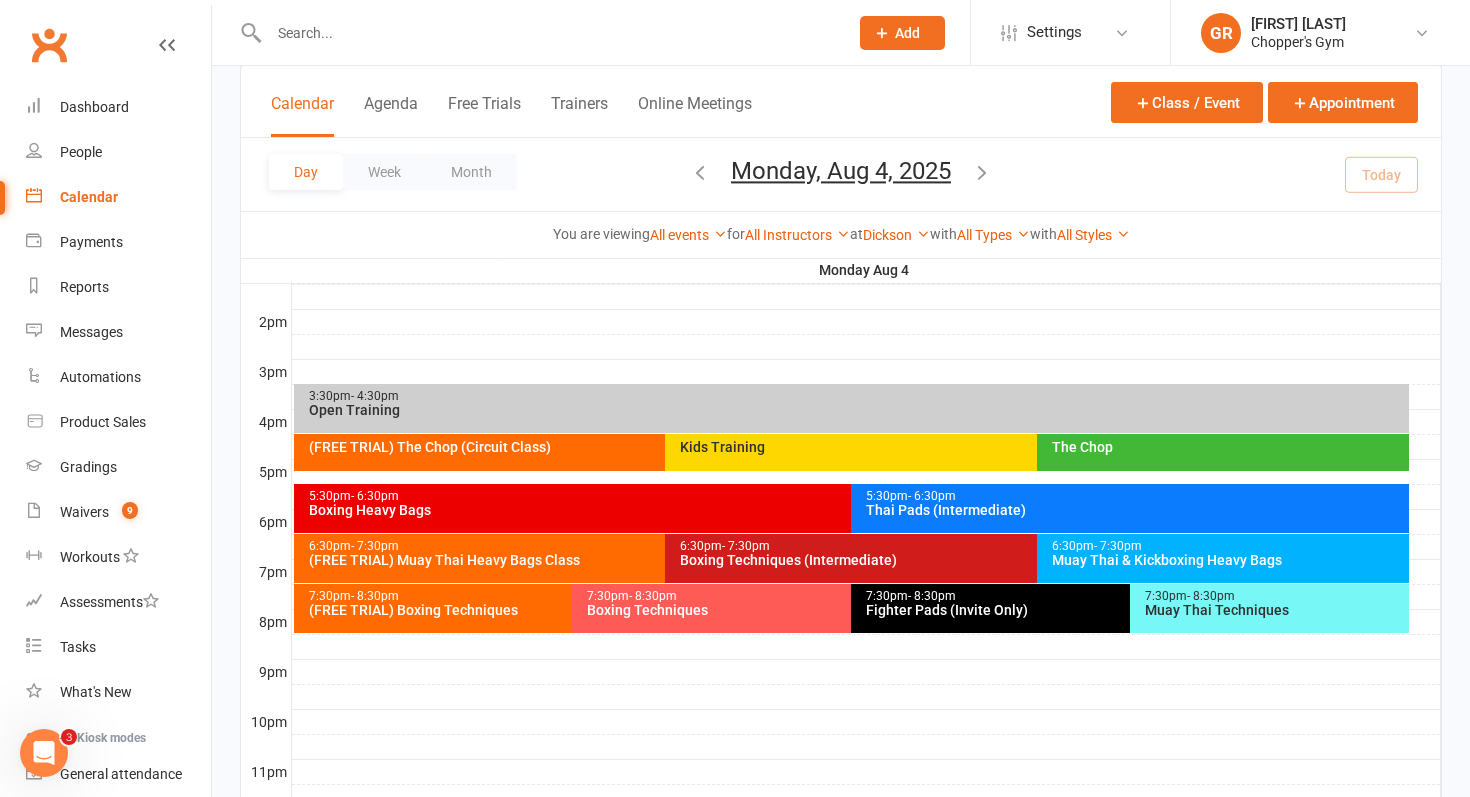 click on "(FREE TRIAL)  The Chop (Circuit Class)" at bounding box center (661, 447) 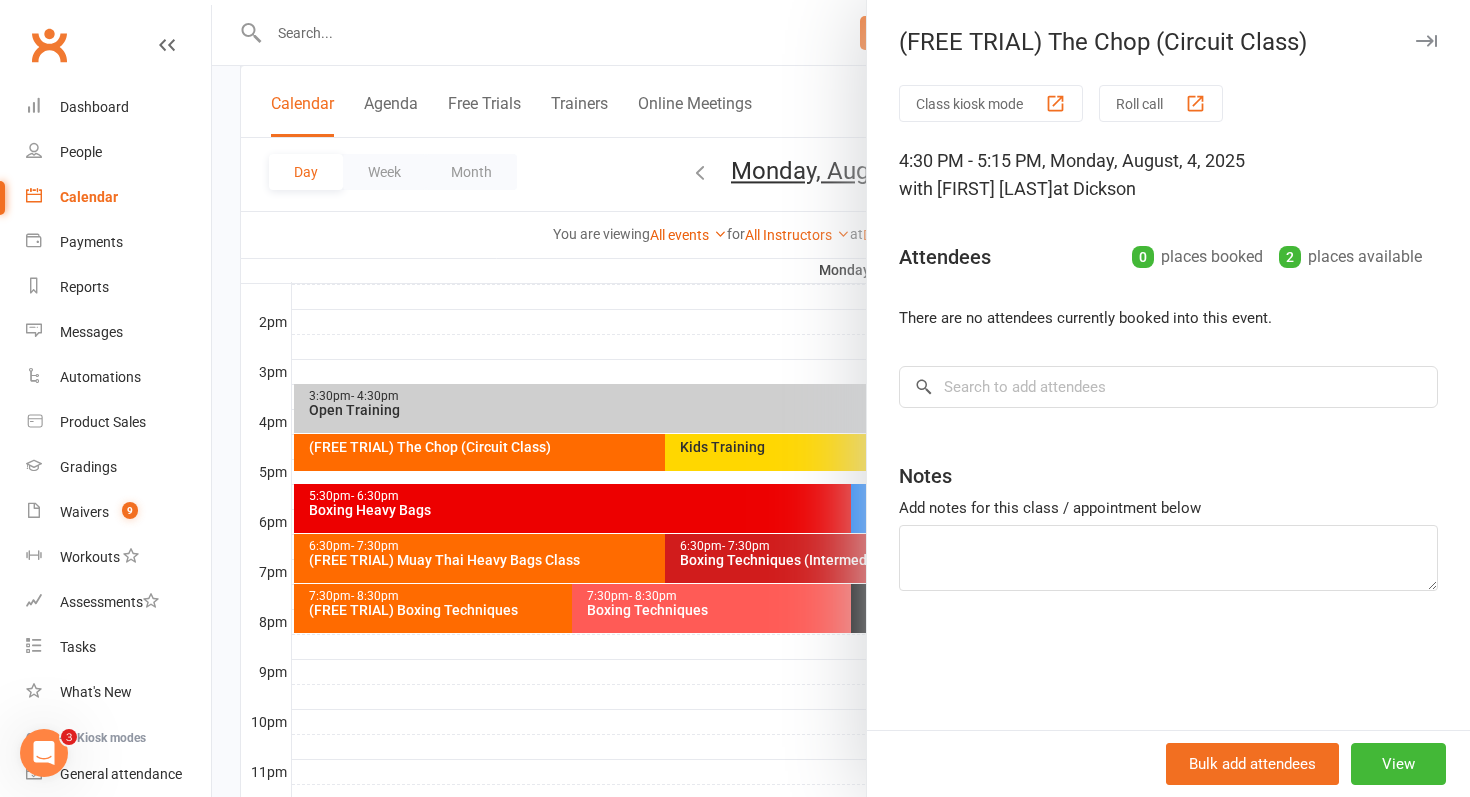 click at bounding box center [841, 398] 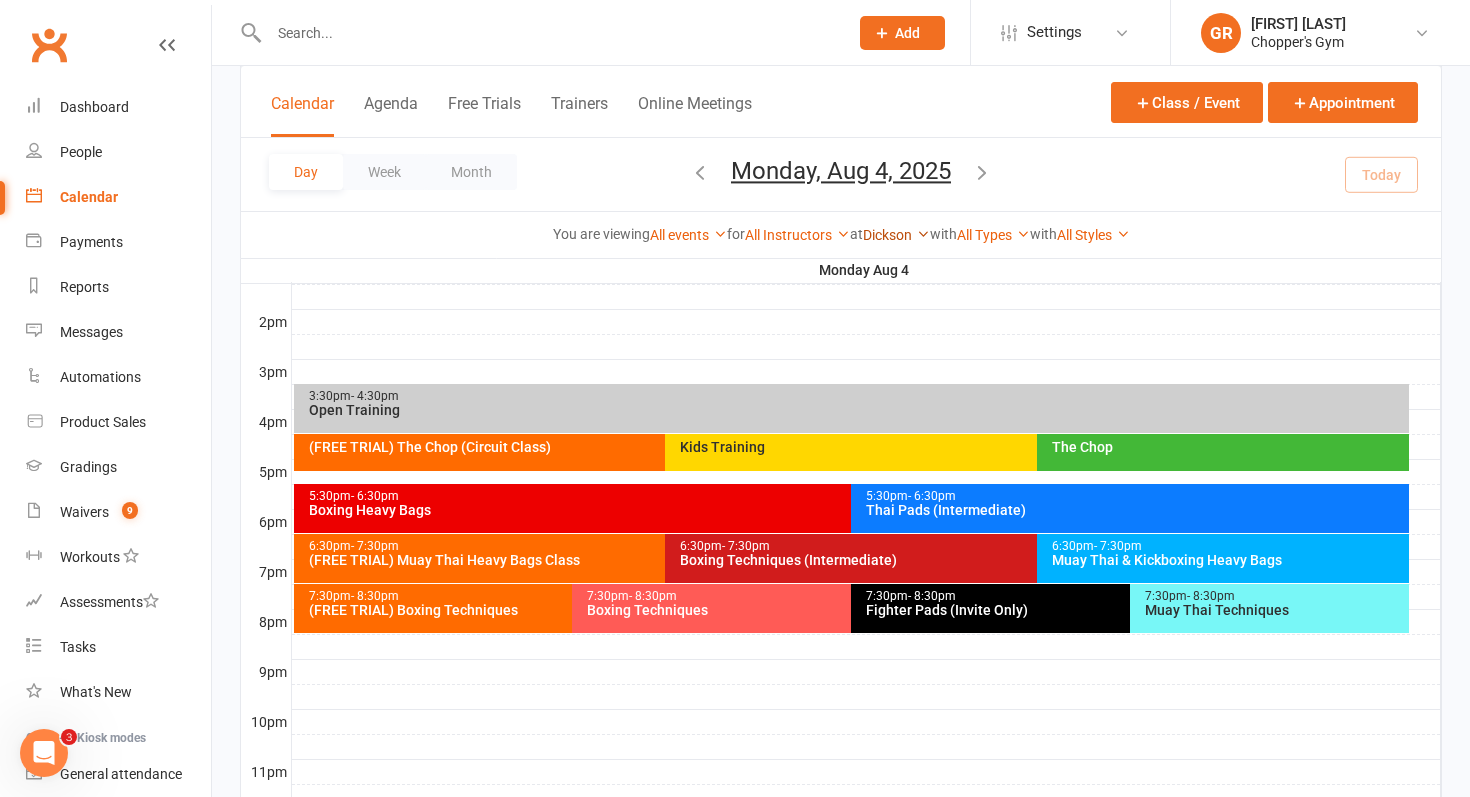click on "Dickson" at bounding box center (896, 235) 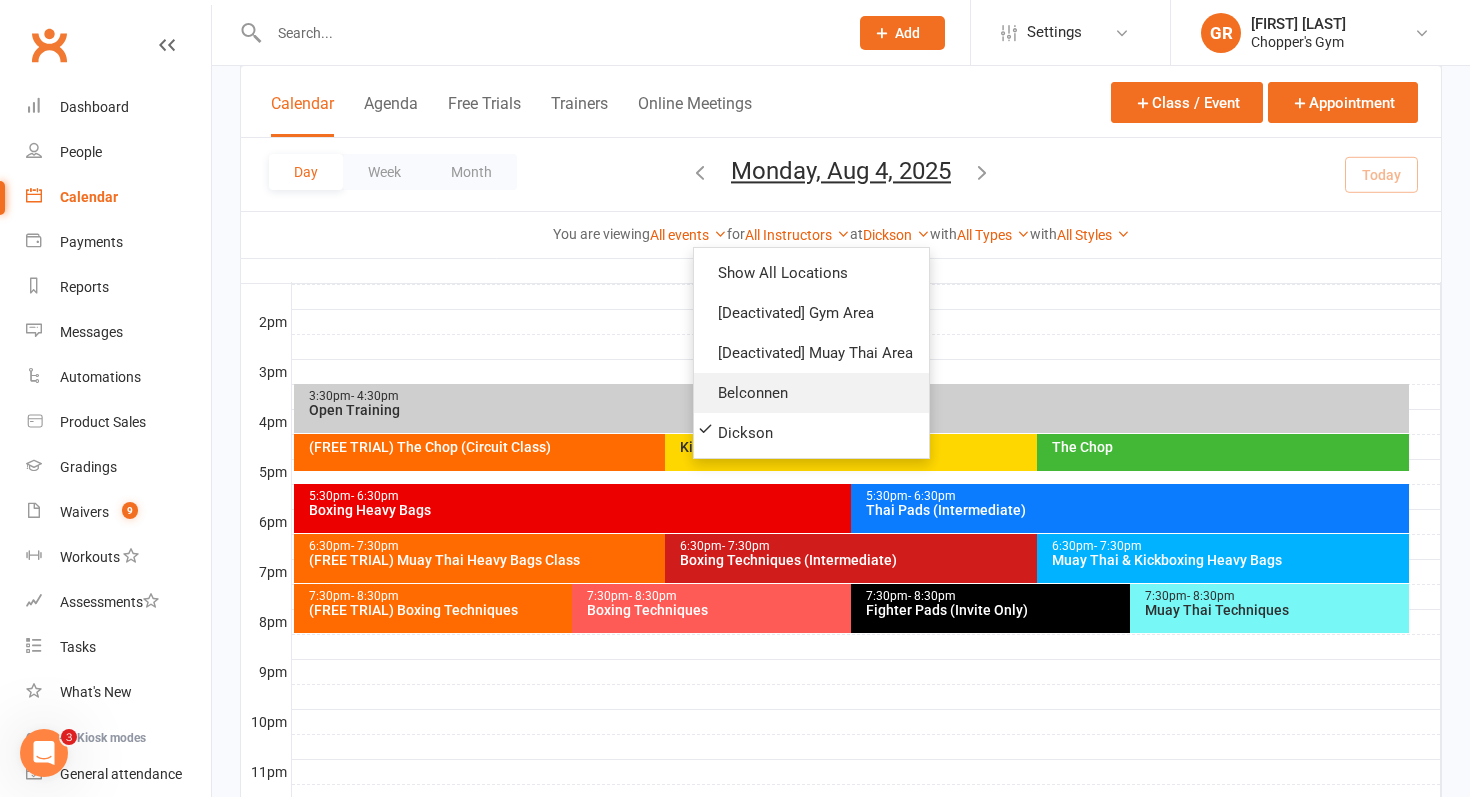 click on "Belconnen" at bounding box center (811, 393) 